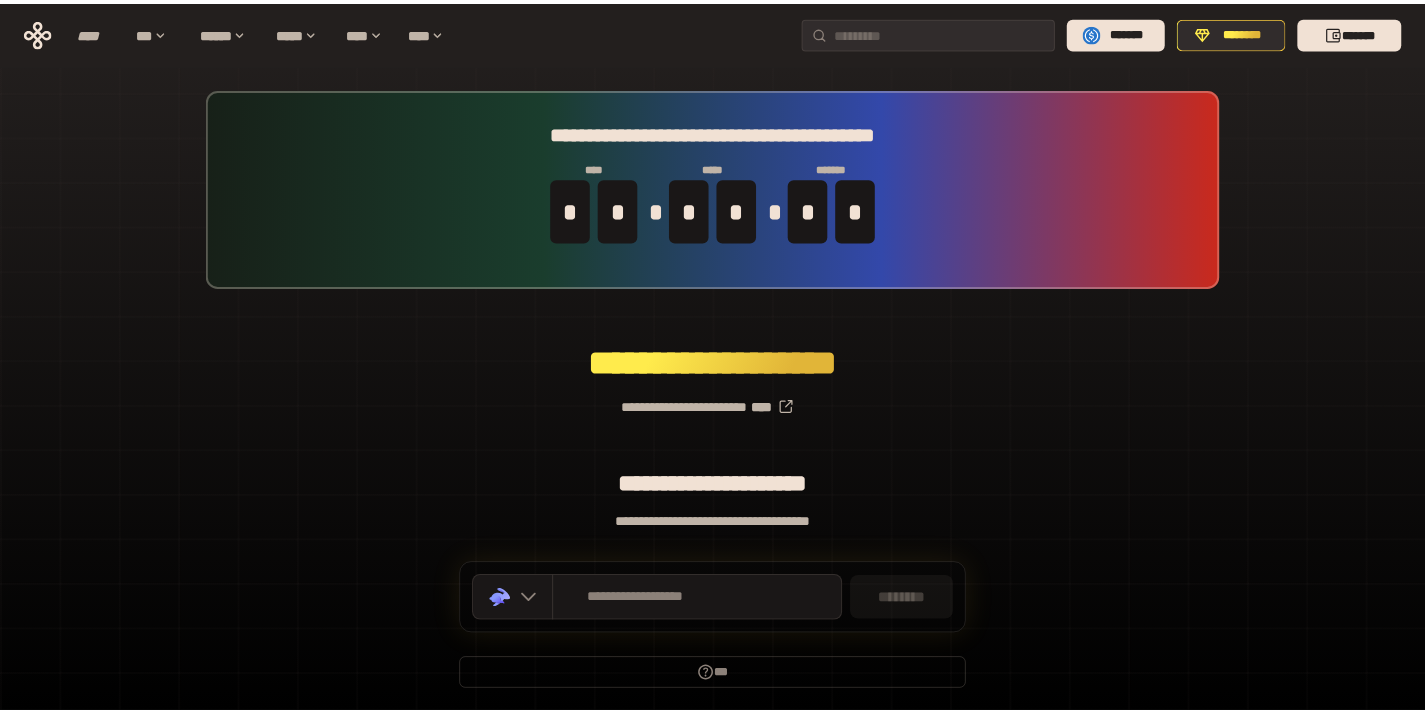 scroll, scrollTop: 0, scrollLeft: 0, axis: both 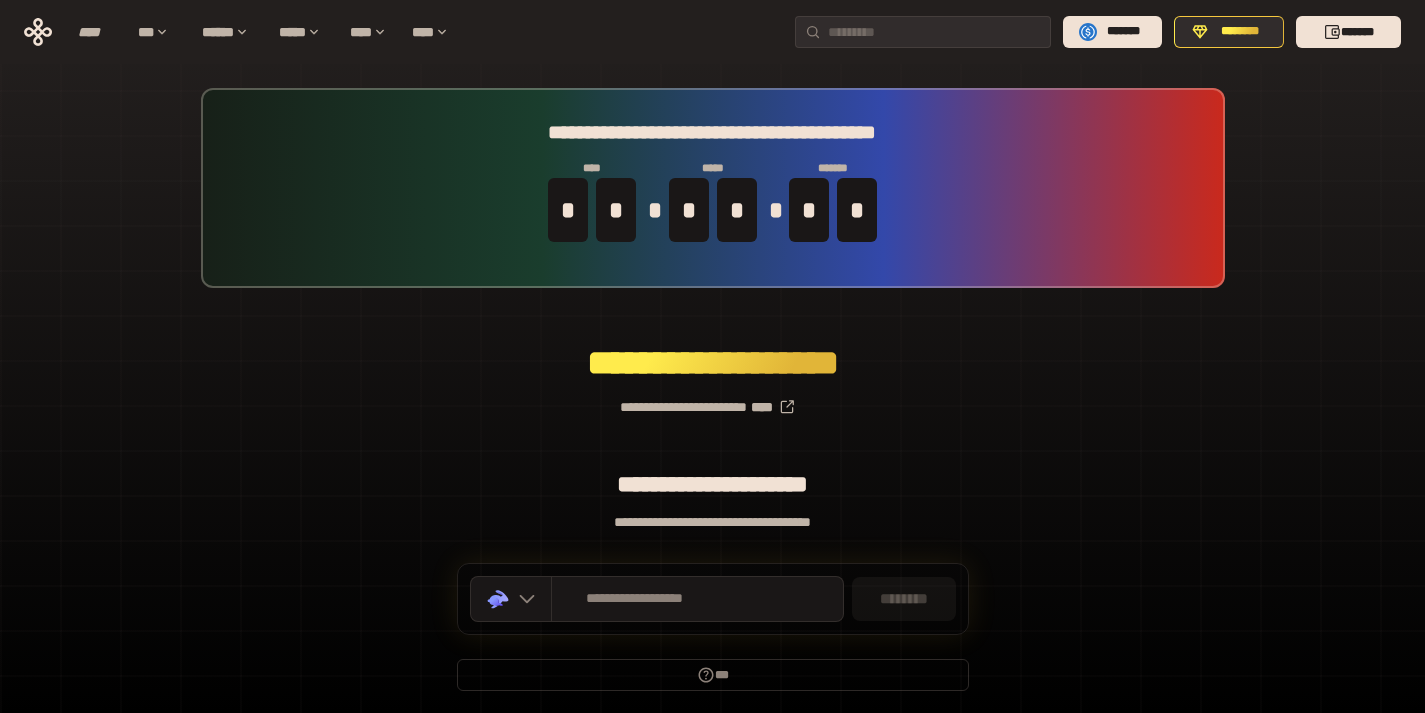 click on "****   ***   ******   *****   ****   ****   ******* ******** *******" at bounding box center (712, 32) 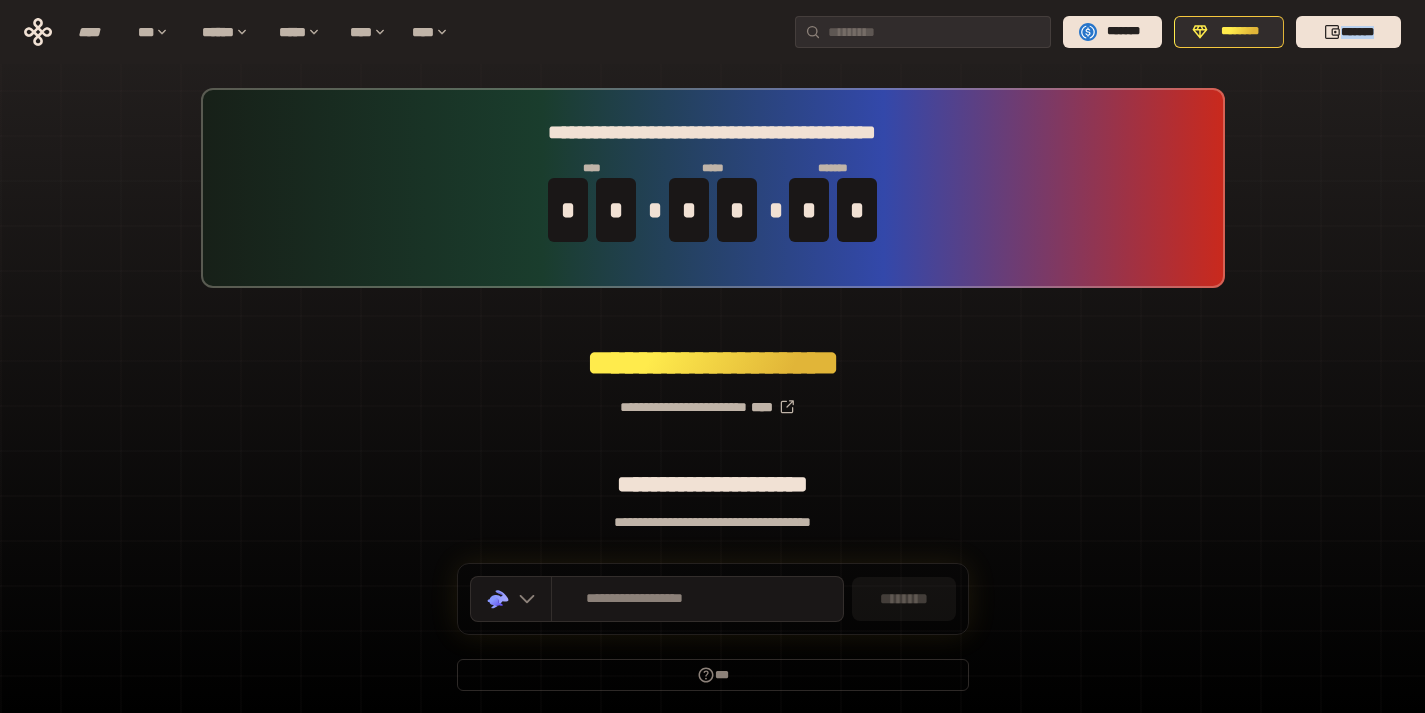 click on "****   ***   ******   *****   ****   ****   ******* ******** *******" at bounding box center (712, 32) 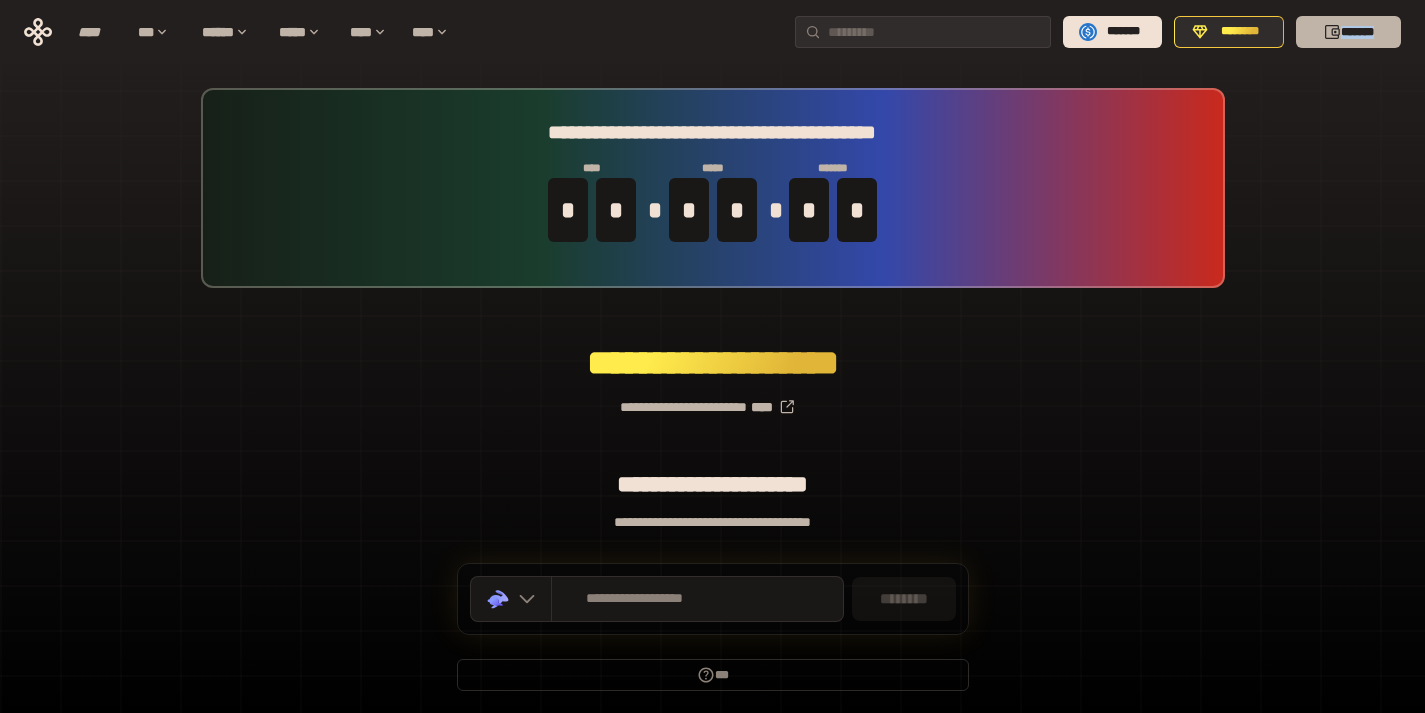 click on "*******" at bounding box center (1348, 32) 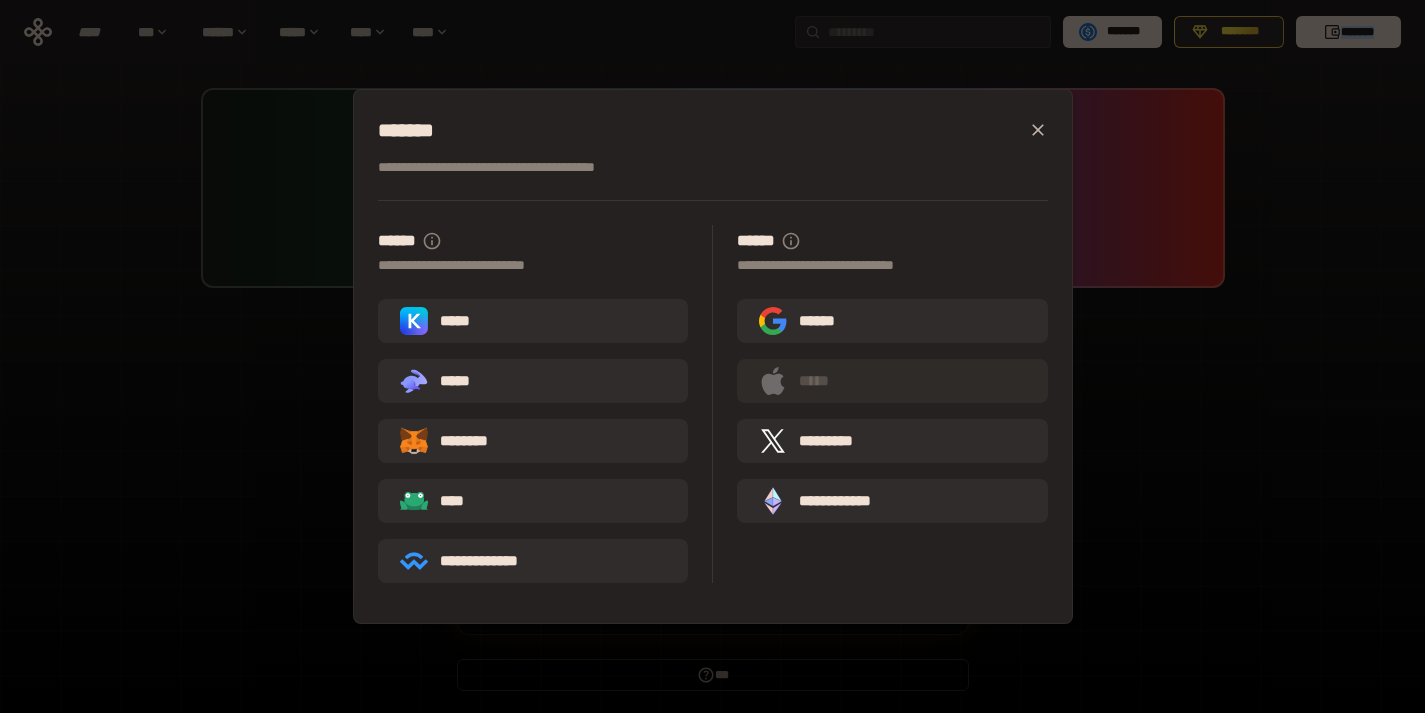 click on ".st0{fill:url(#SVGID_1_);}
.st1{fill-rule:evenodd;clip-rule:evenodd;fill:url(#SVGID_00000161597173617360504640000012432366591255278478_);}
.st2{fill-rule:evenodd;clip-rule:evenodd;fill:url(#SVGID_00000021803777515098205300000017382971856690286485_);}
.st3{fill:url(#SVGID_00000031192219548086493050000012287181694732331425_);}
*****" at bounding box center (533, 381) 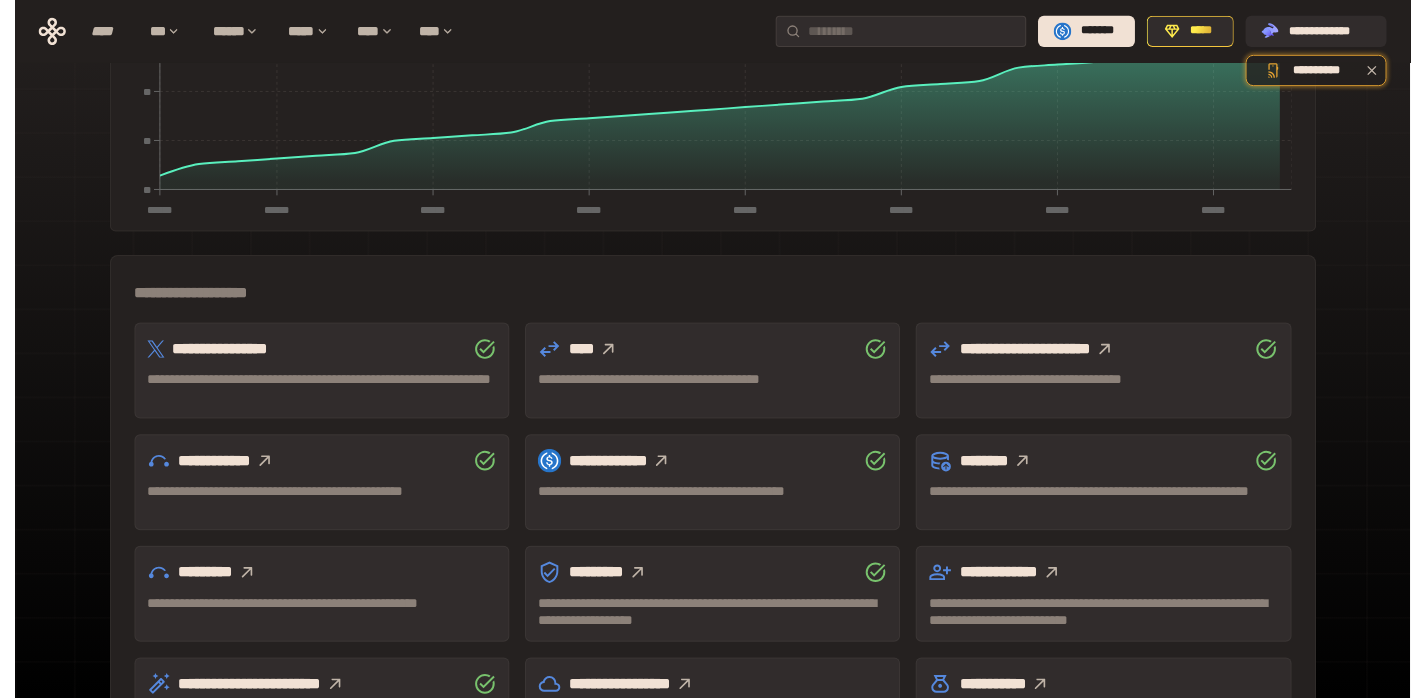 scroll, scrollTop: 575, scrollLeft: 0, axis: vertical 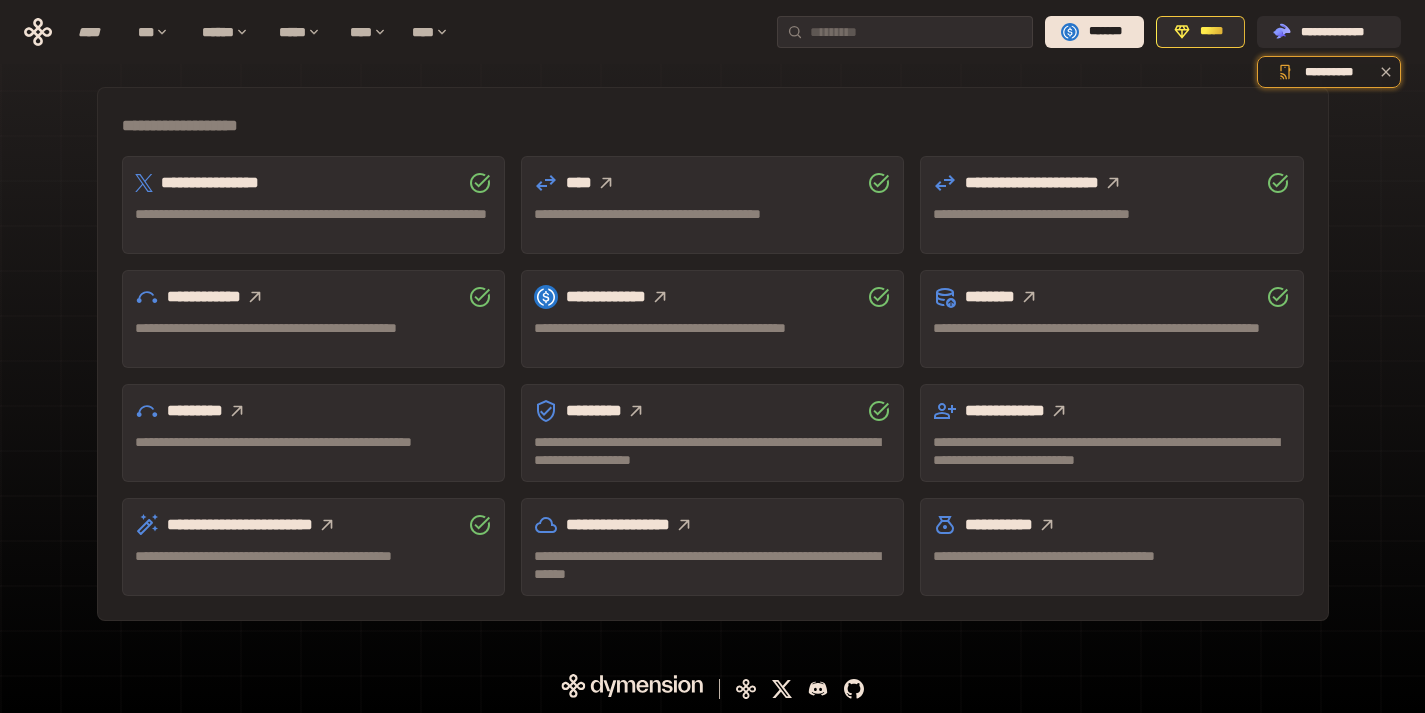 click at bounding box center (1113, 183) 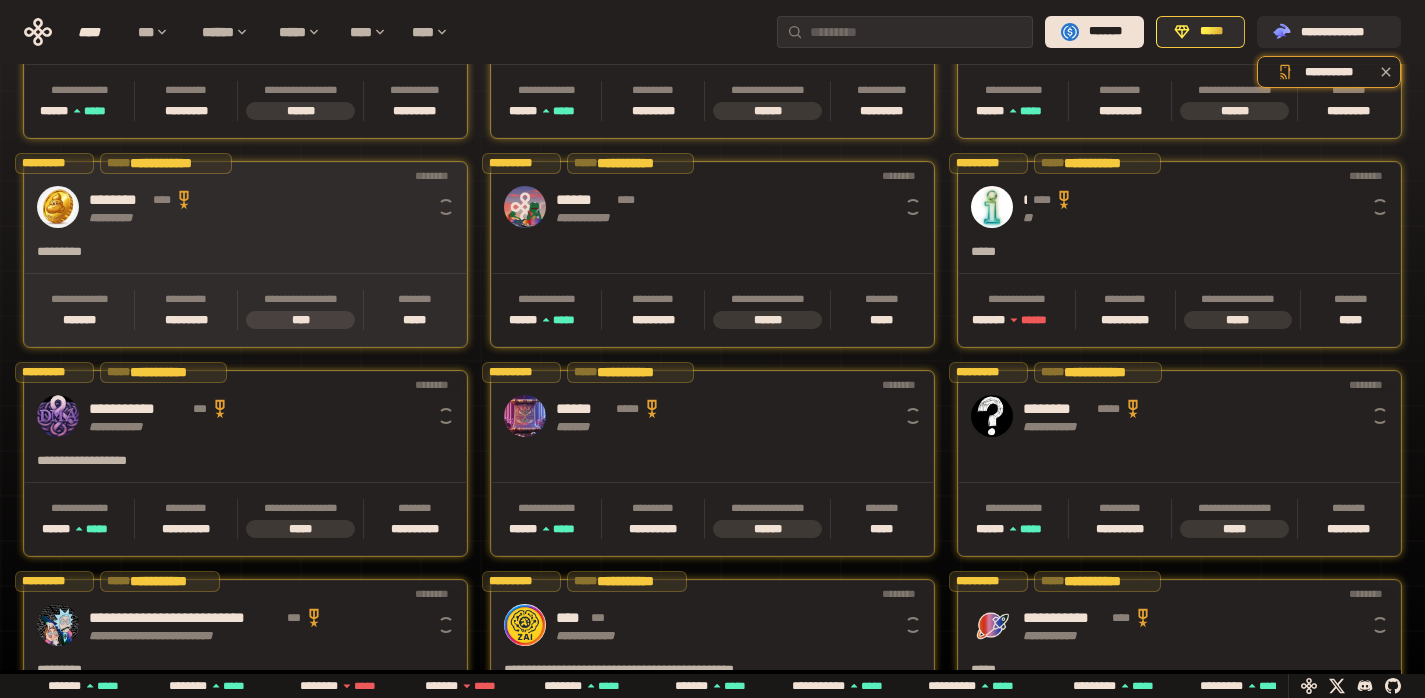 scroll, scrollTop: 0, scrollLeft: 16, axis: horizontal 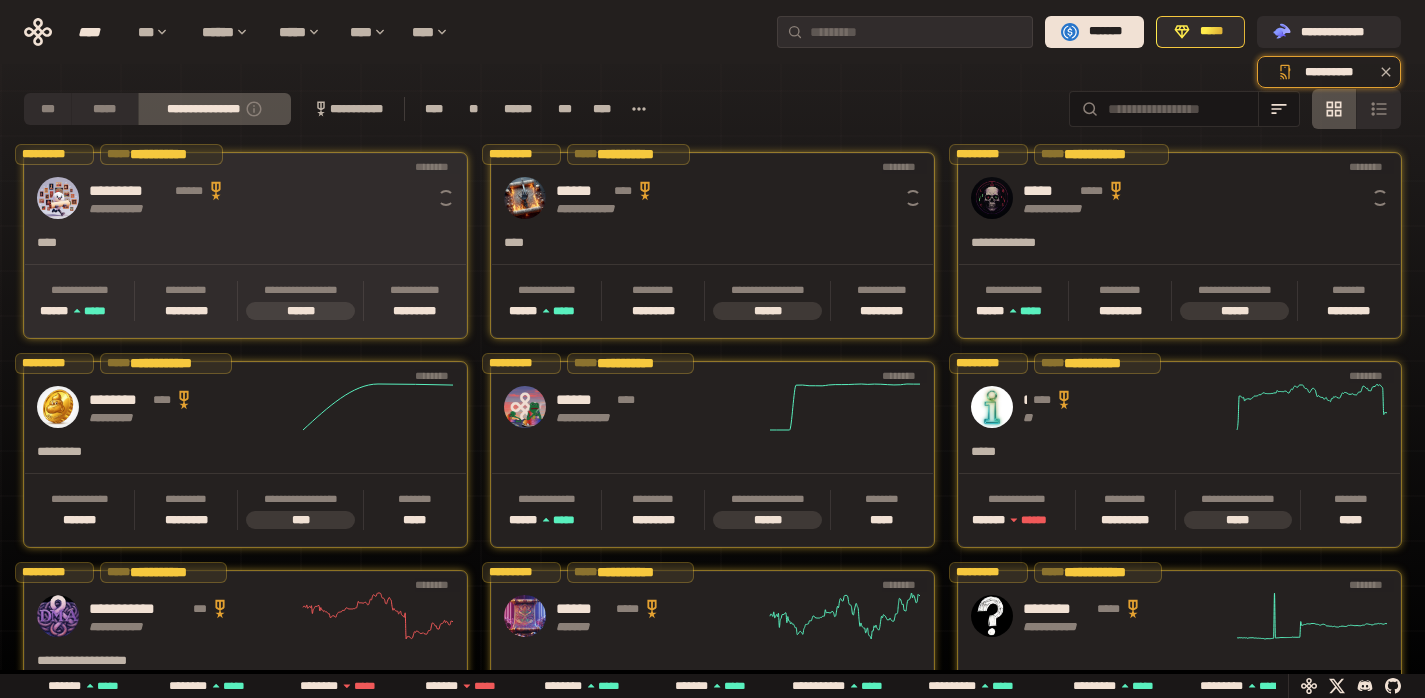 click on "[FIRST] [LAST] [ADDRESS] [PHONE] [EMAIL] [CREDIT_CARD] [SSN] [DRIVER_LICENSE] [PASSPORT] [BIRTH_DATE] [AGE] [POSTAL_CODE] [COORDINATES]" at bounding box center (245, 245) 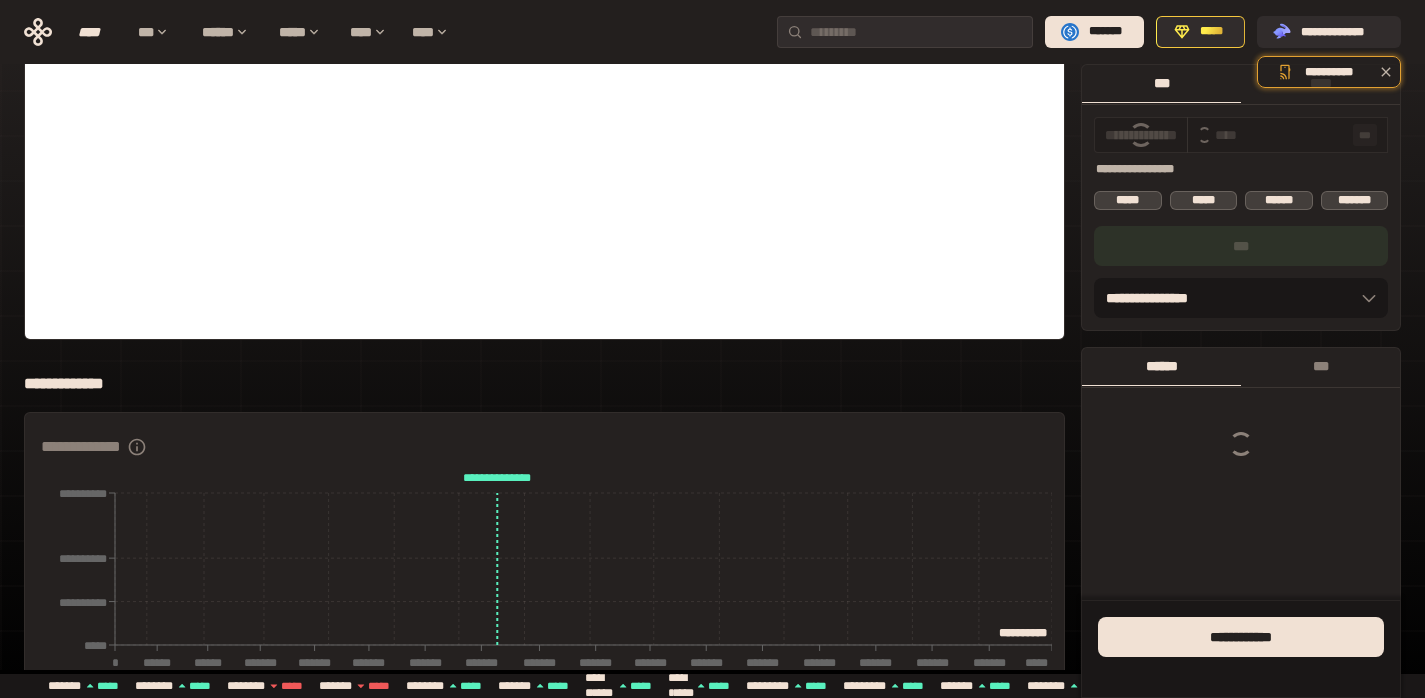 click on "***" at bounding box center [1287, 135] 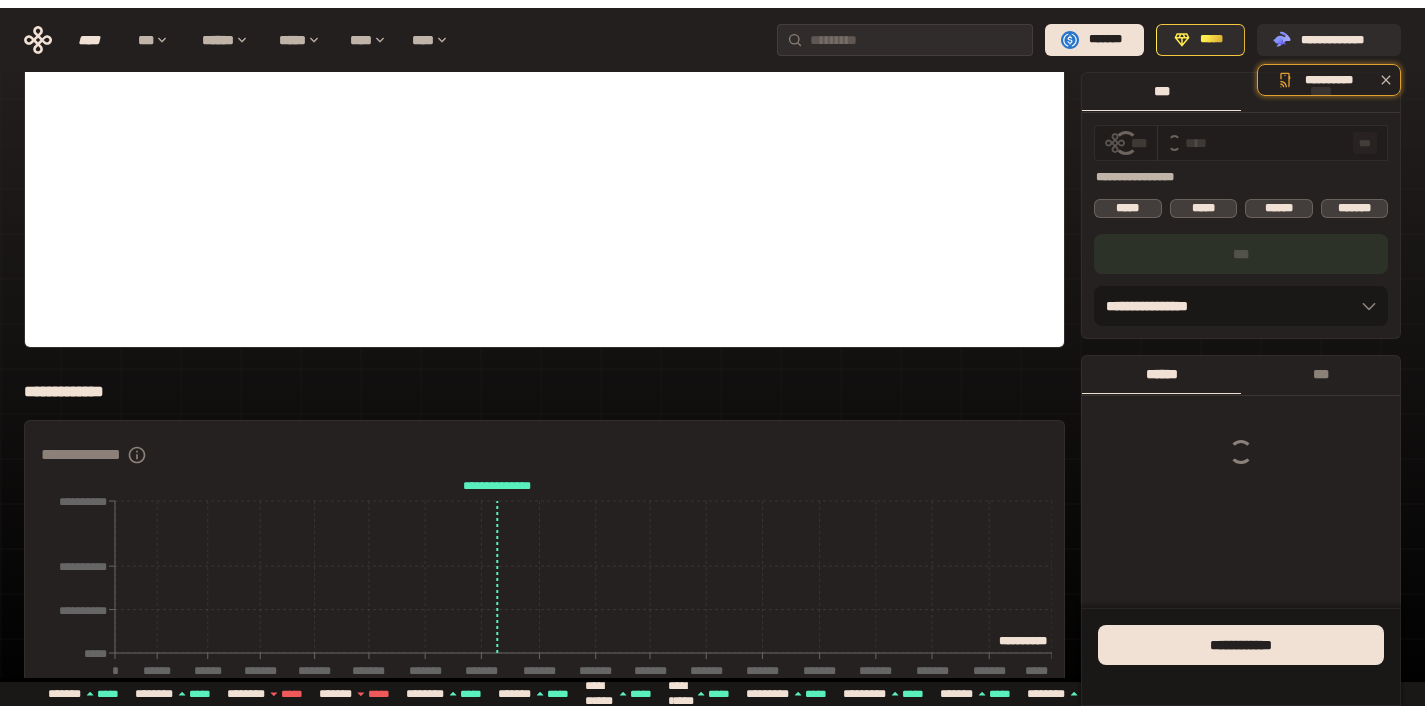 scroll, scrollTop: 0, scrollLeft: 0, axis: both 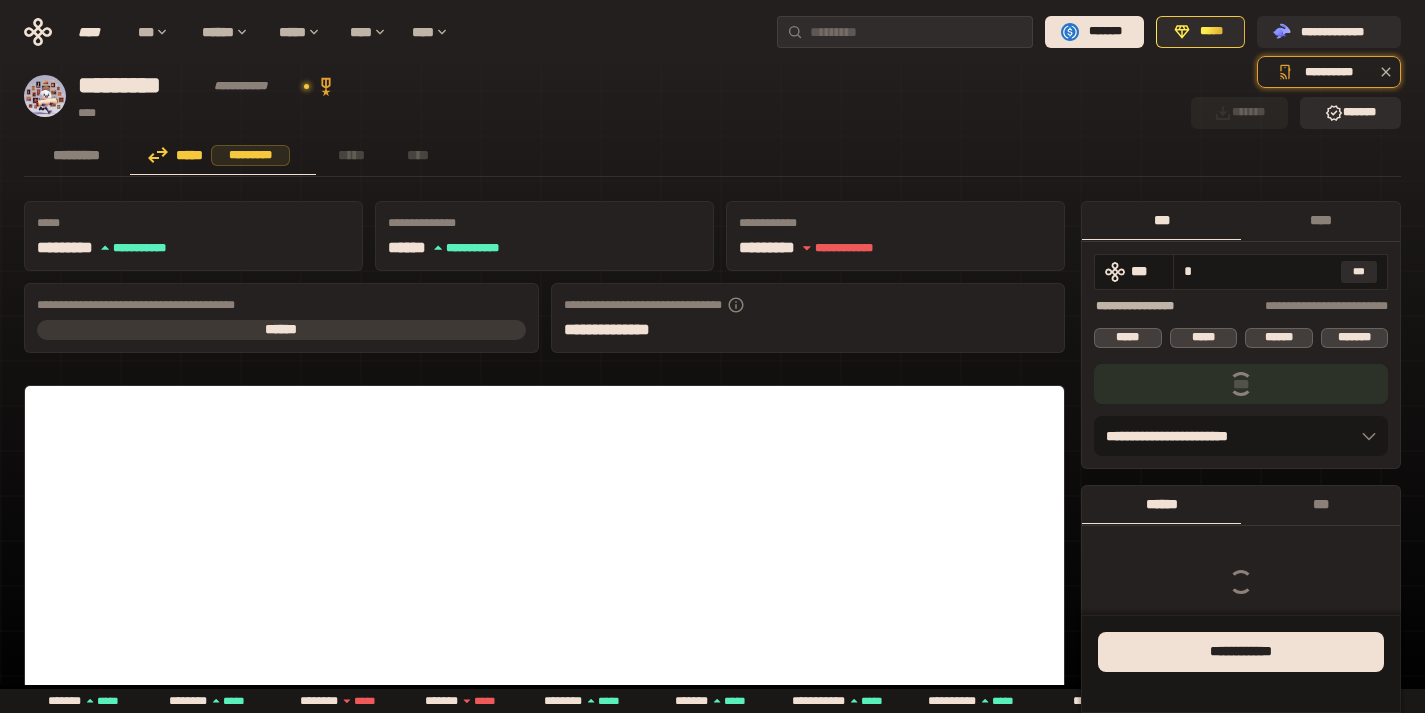 type on "*" 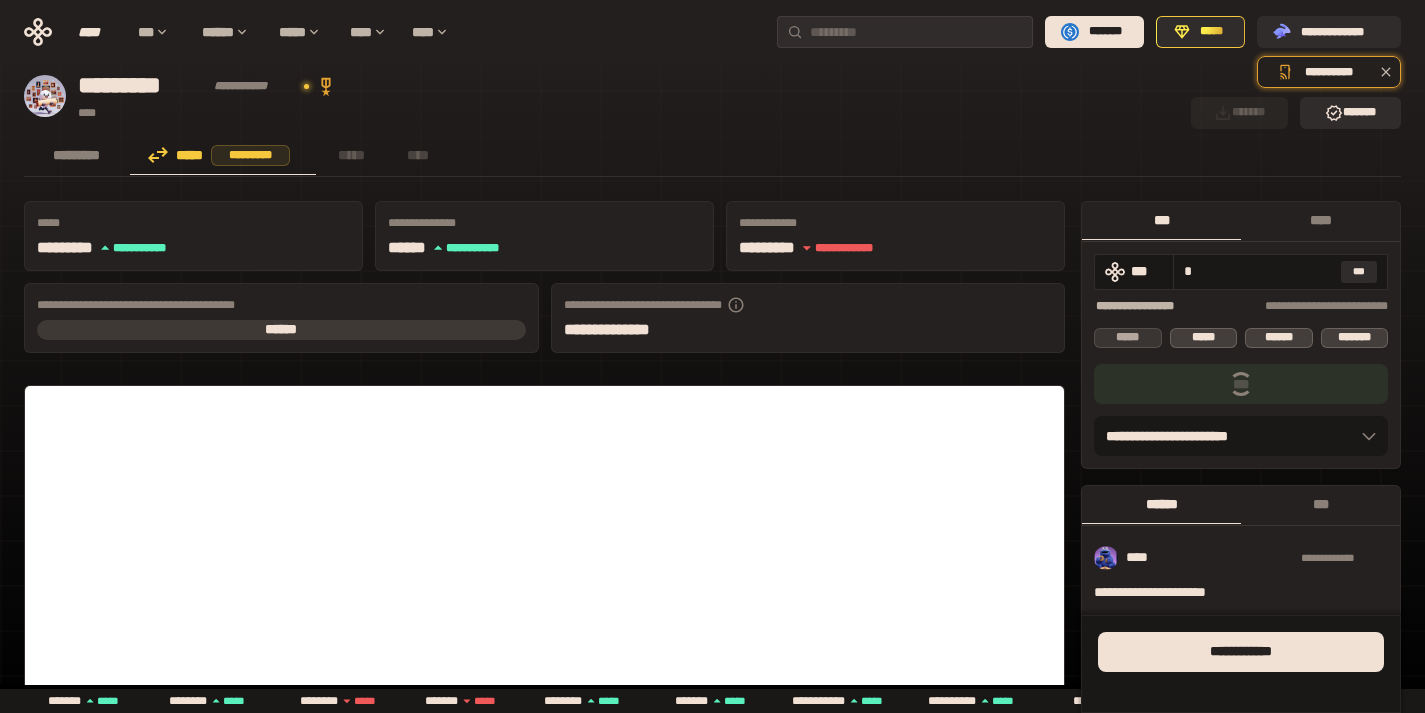click on "*****" at bounding box center [1128, 338] 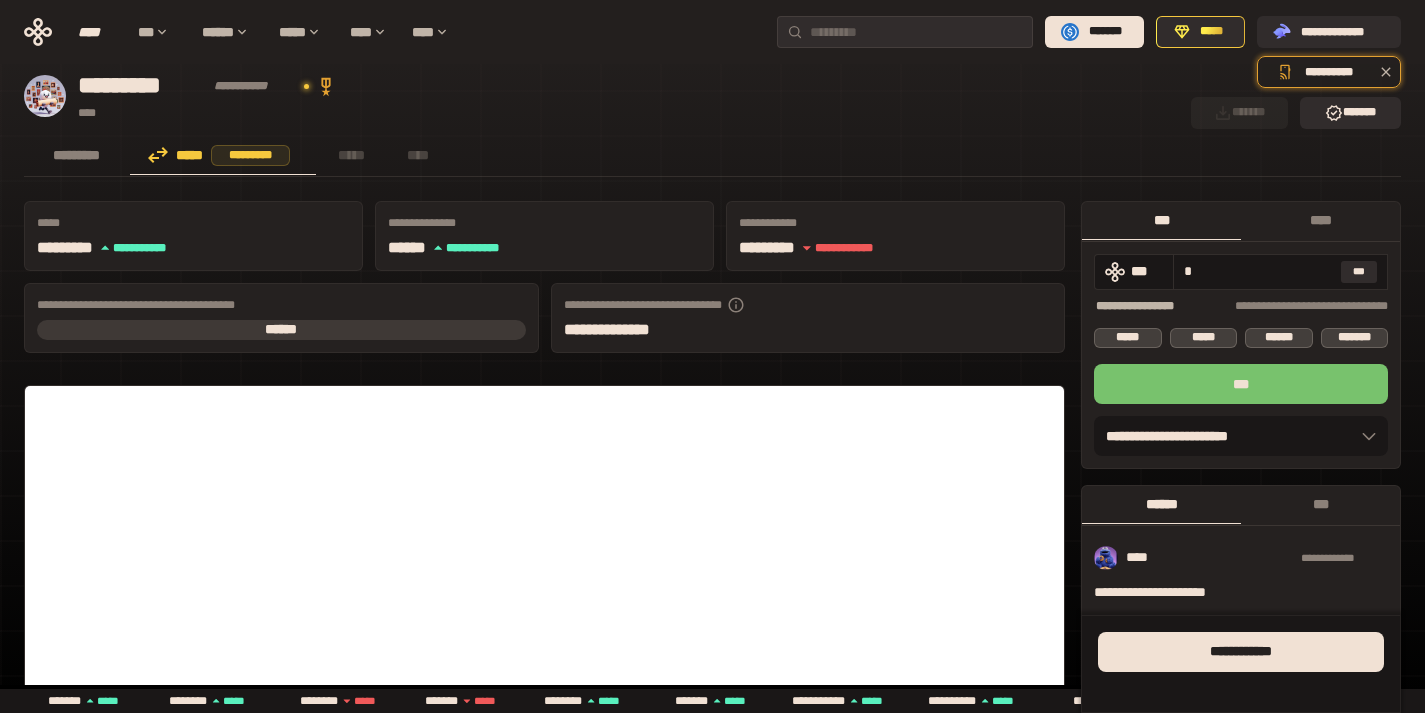 click on "***" at bounding box center (1241, 384) 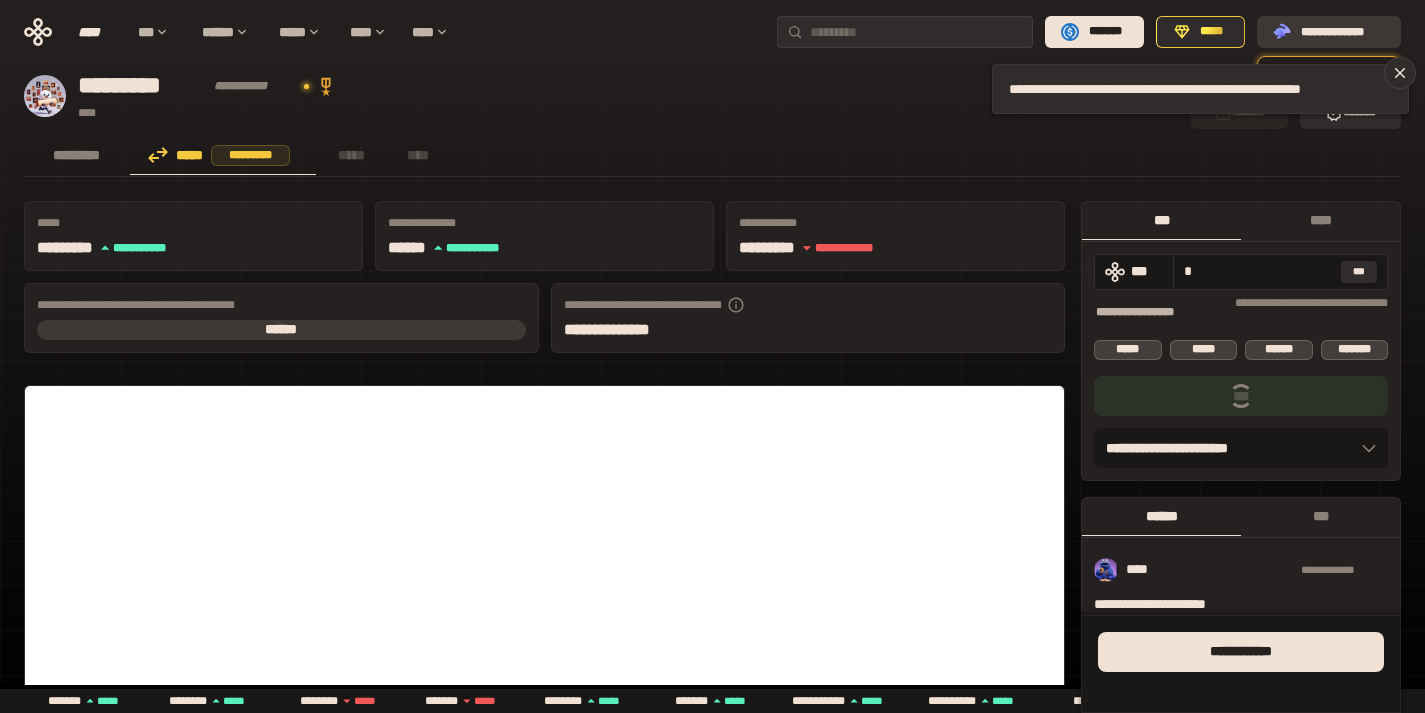 click on "**********" at bounding box center [1343, 32] 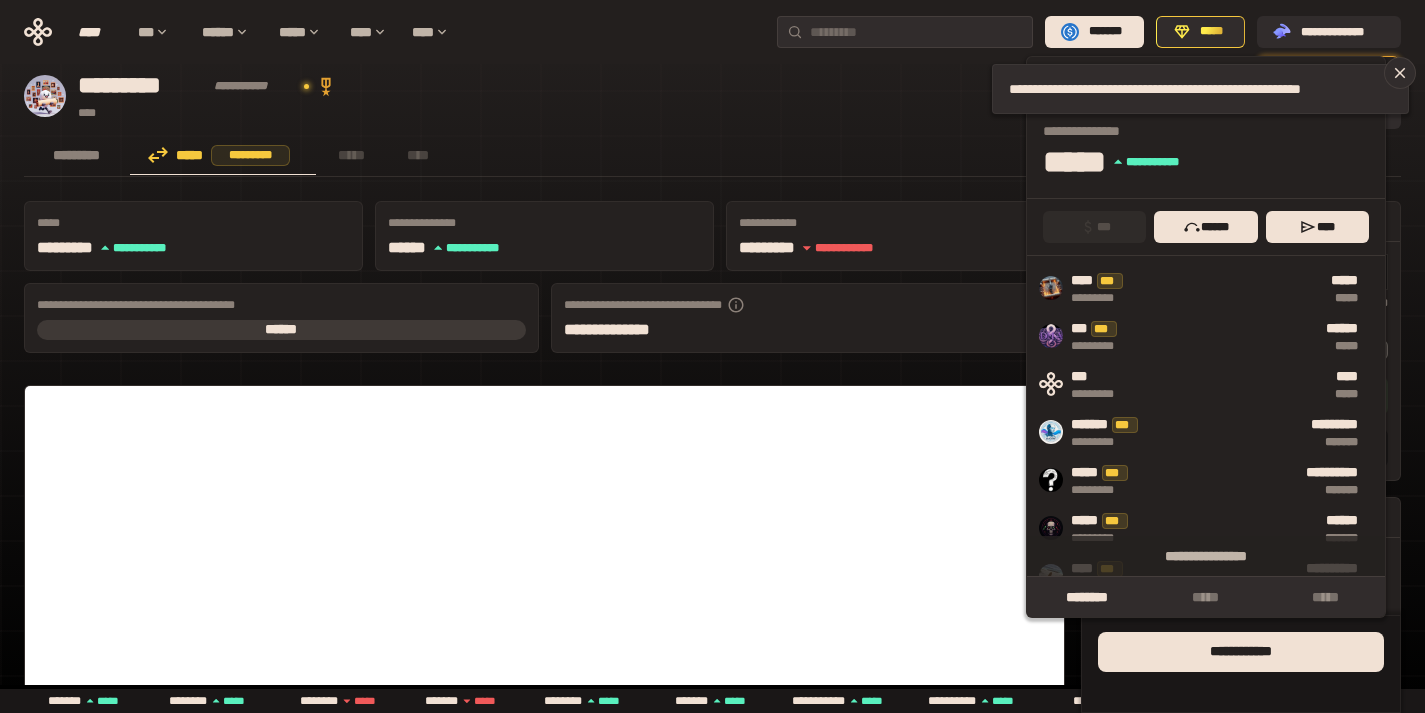 click on "********* *****      ********* ***** ****" at bounding box center [712, 157] 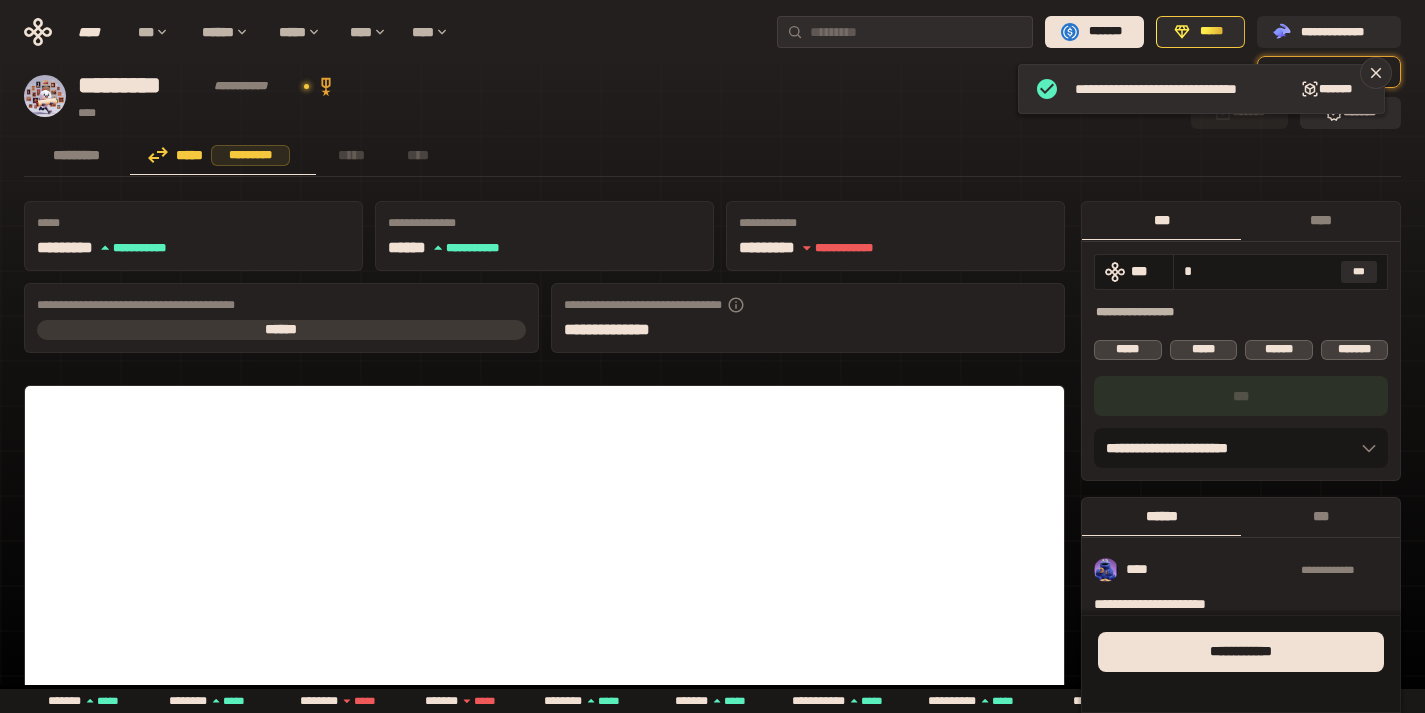 type 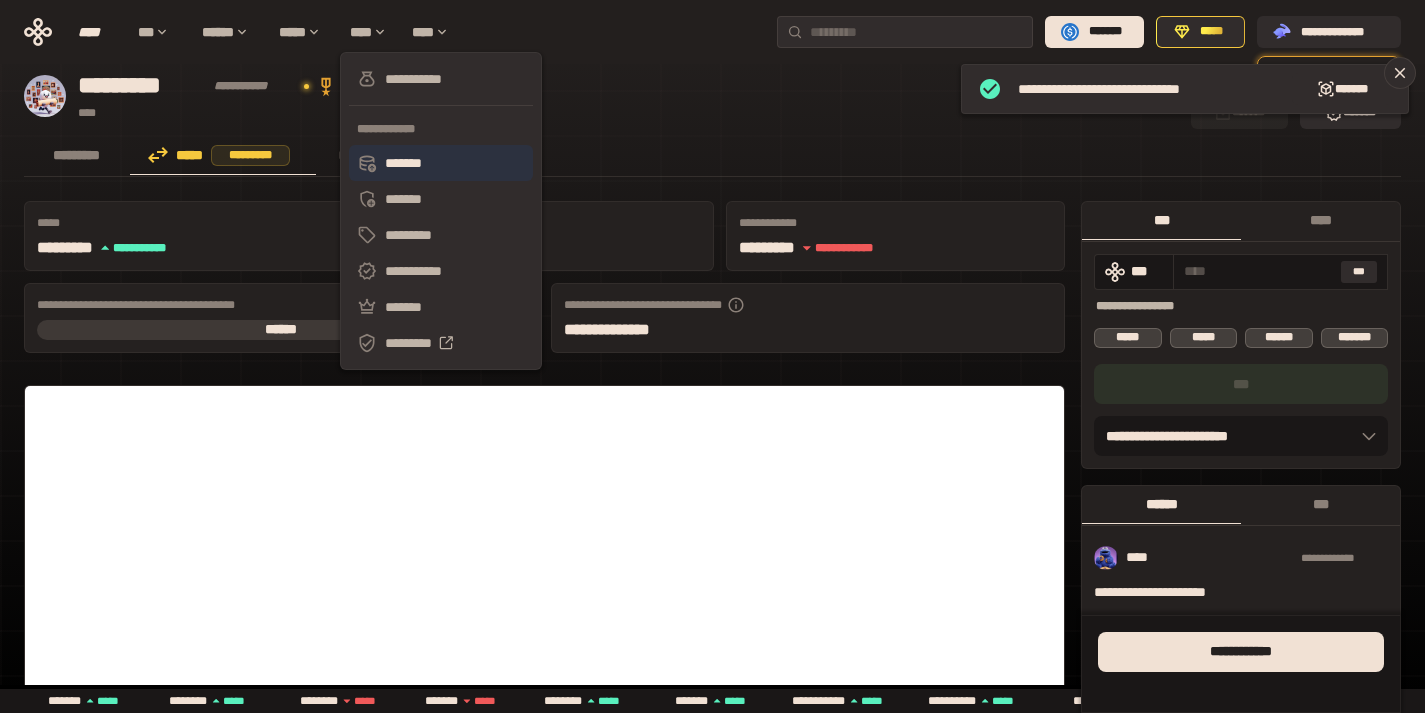 click on "*******" at bounding box center [441, 163] 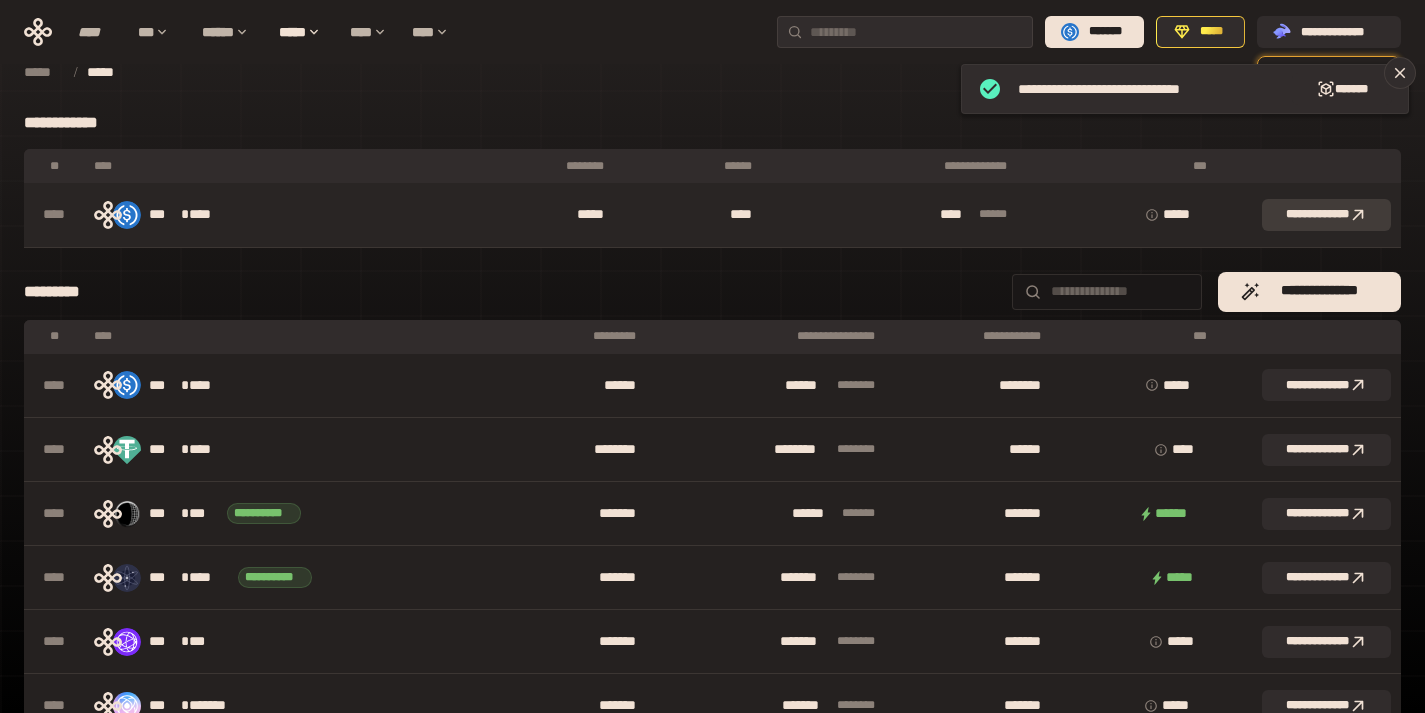 click on "**********" at bounding box center [1326, 215] 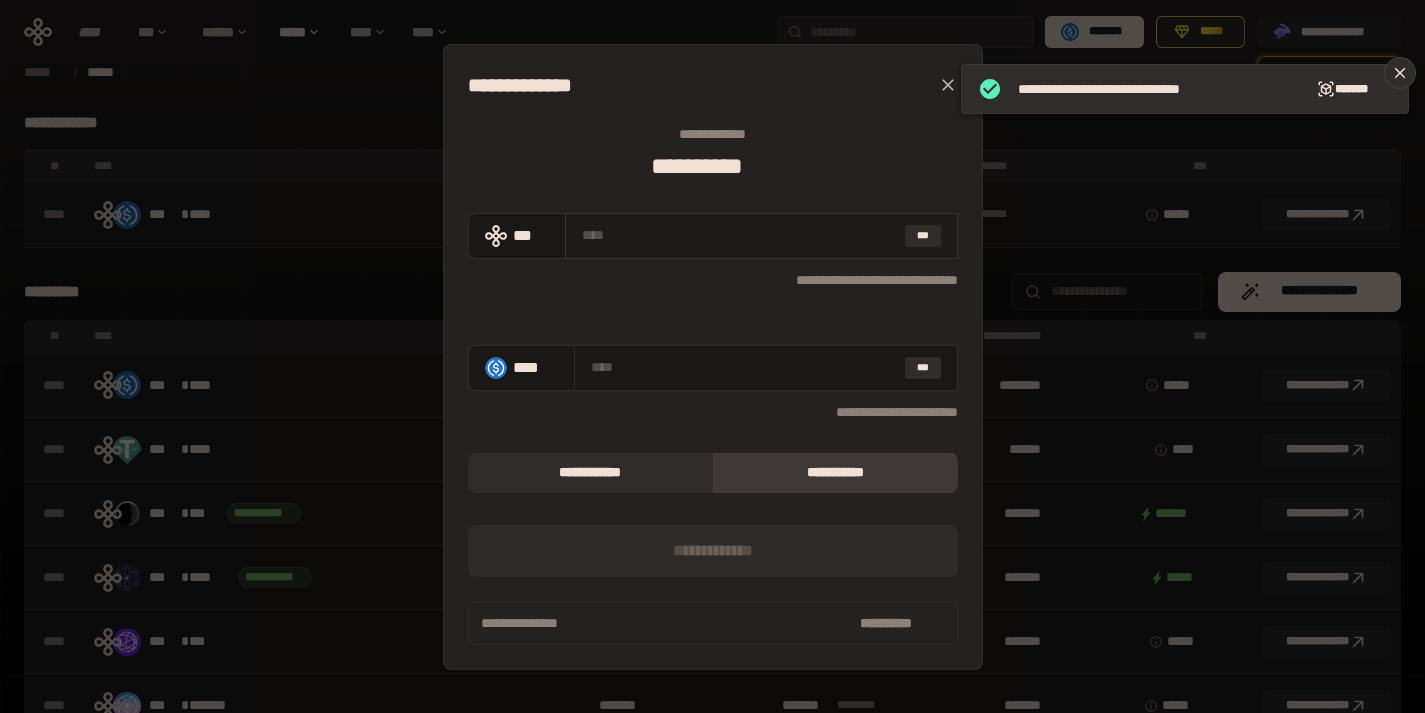 click on "***" at bounding box center [761, 236] 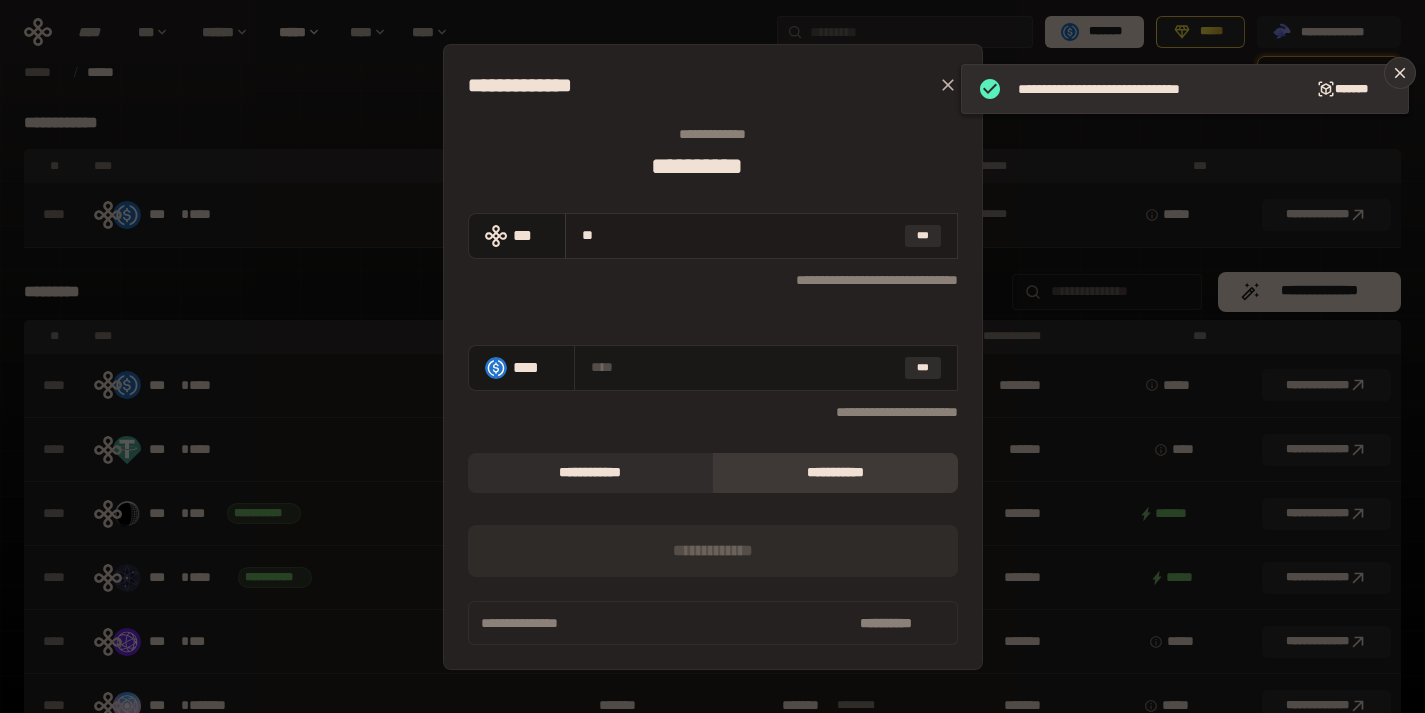 type on "***" 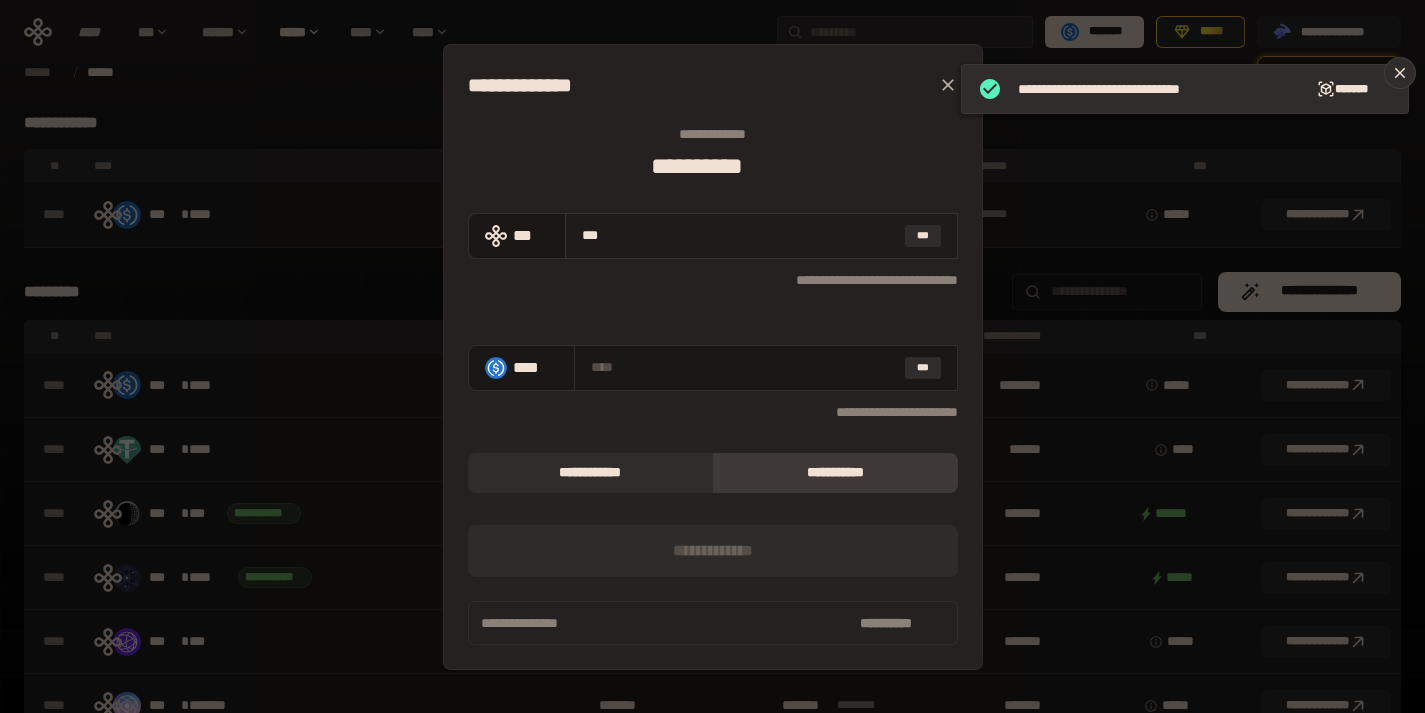 type on "**********" 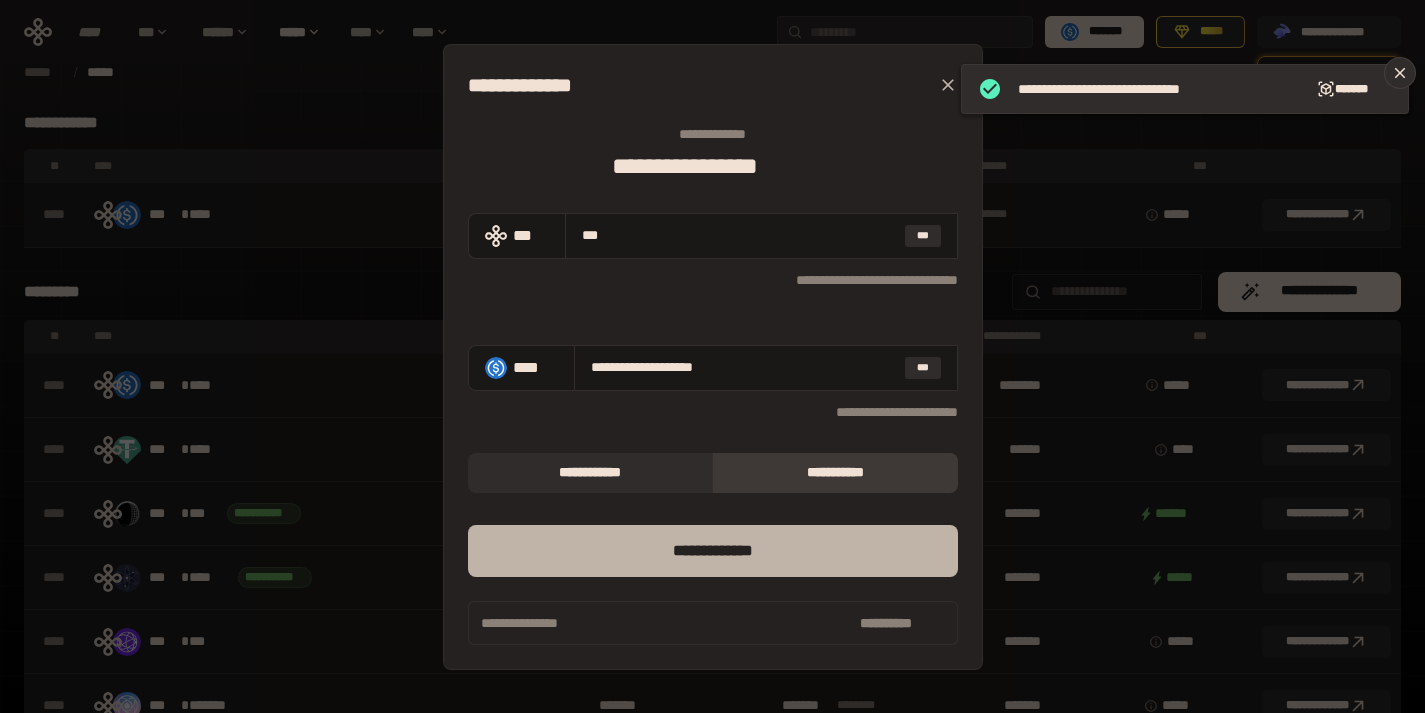 type on "***" 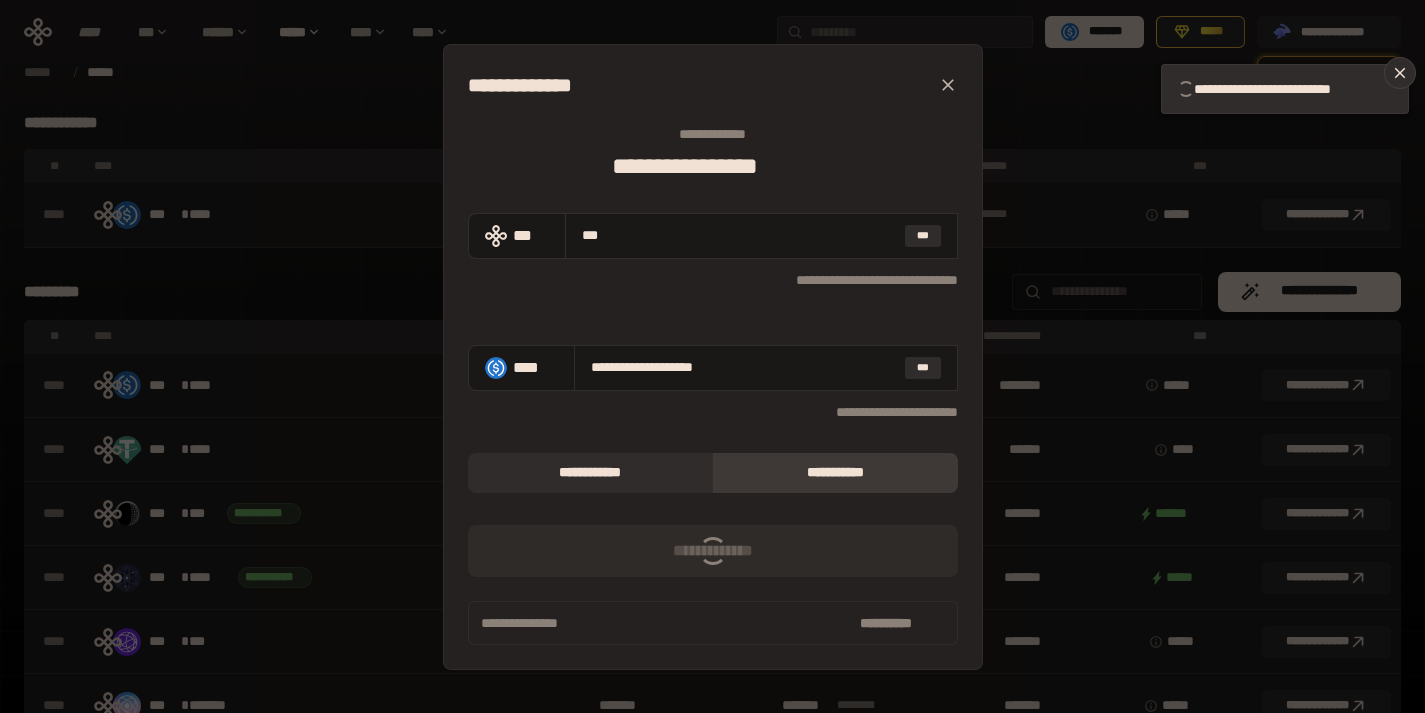 click on "[FIRST] [LAST] [ADDRESS] [PHONE] [EMAIL] [CREDIT_CARD] [SSN] [DRIVER_LICENSE] [PASSPORT] [BIRTH_DATE] [AGE] [POSTAL_CODE] [COORDINATES]" at bounding box center (712, 356) 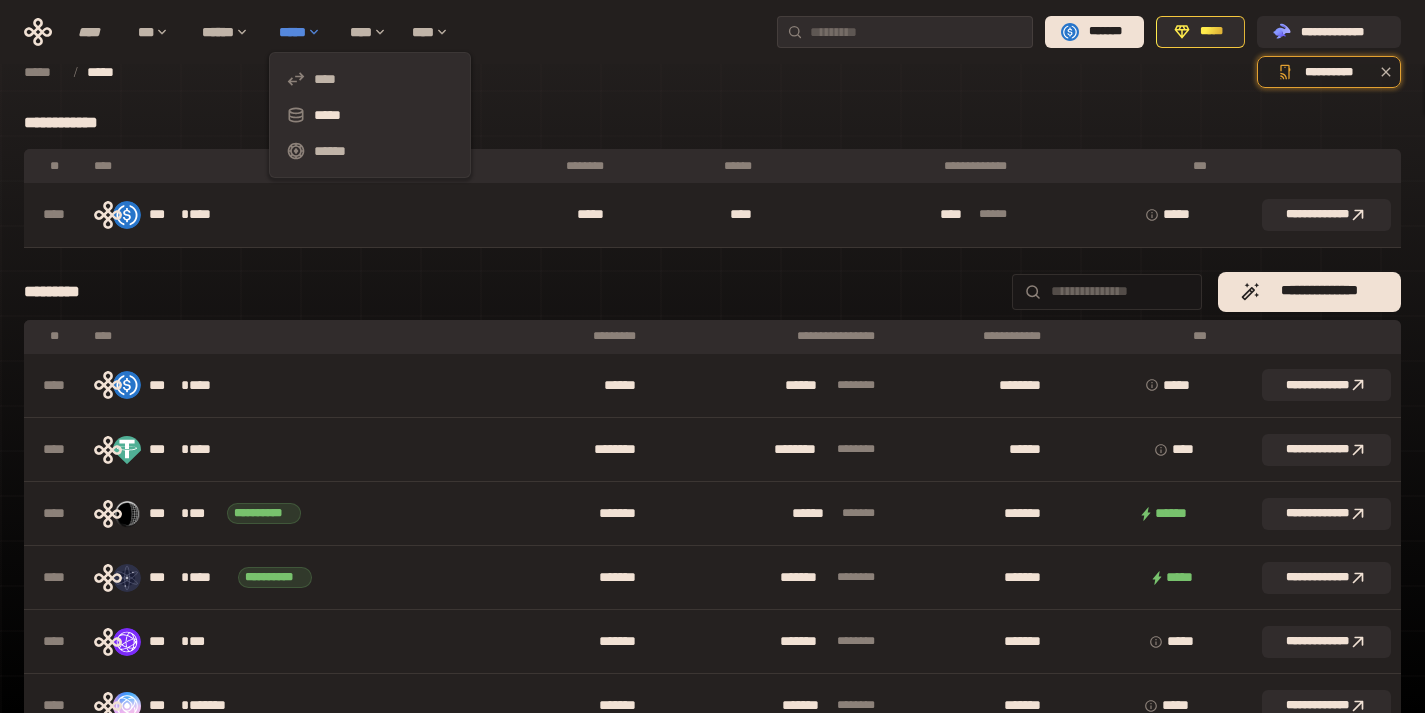 click 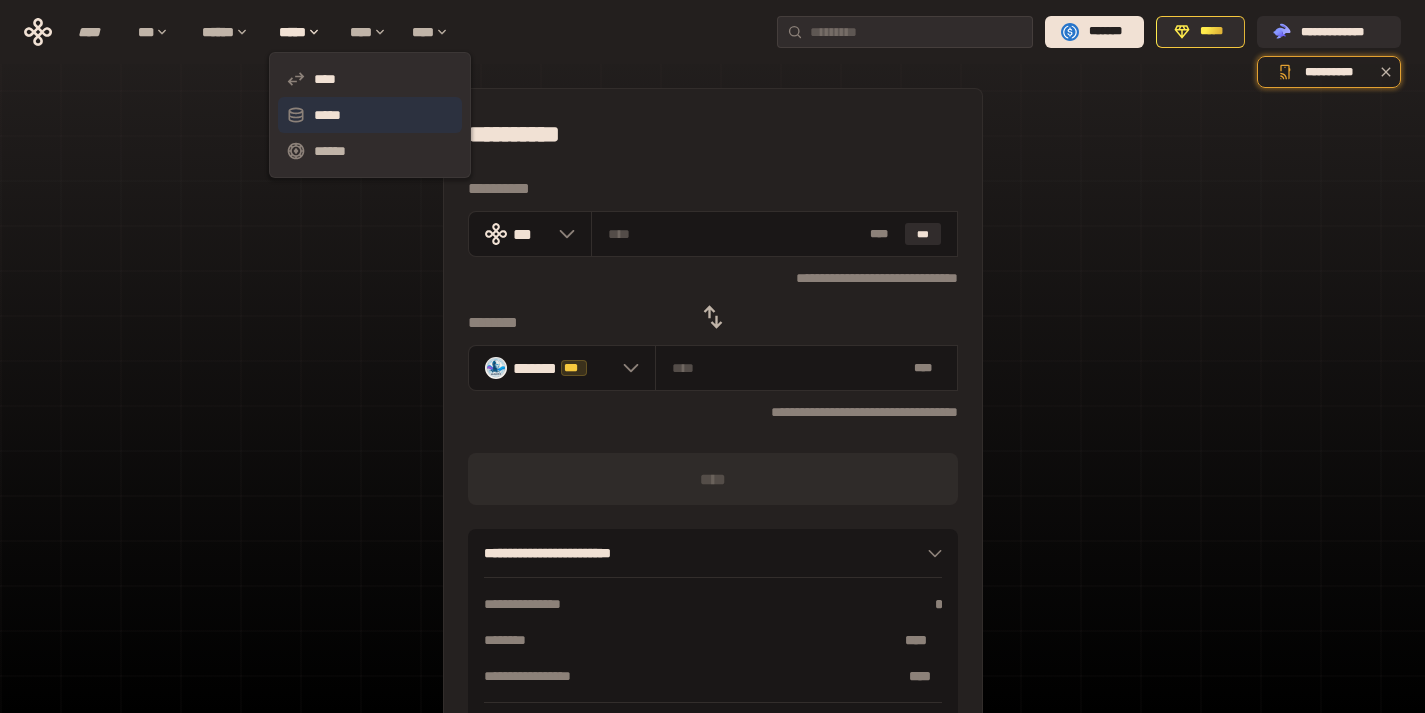 click on "*****" at bounding box center [370, 115] 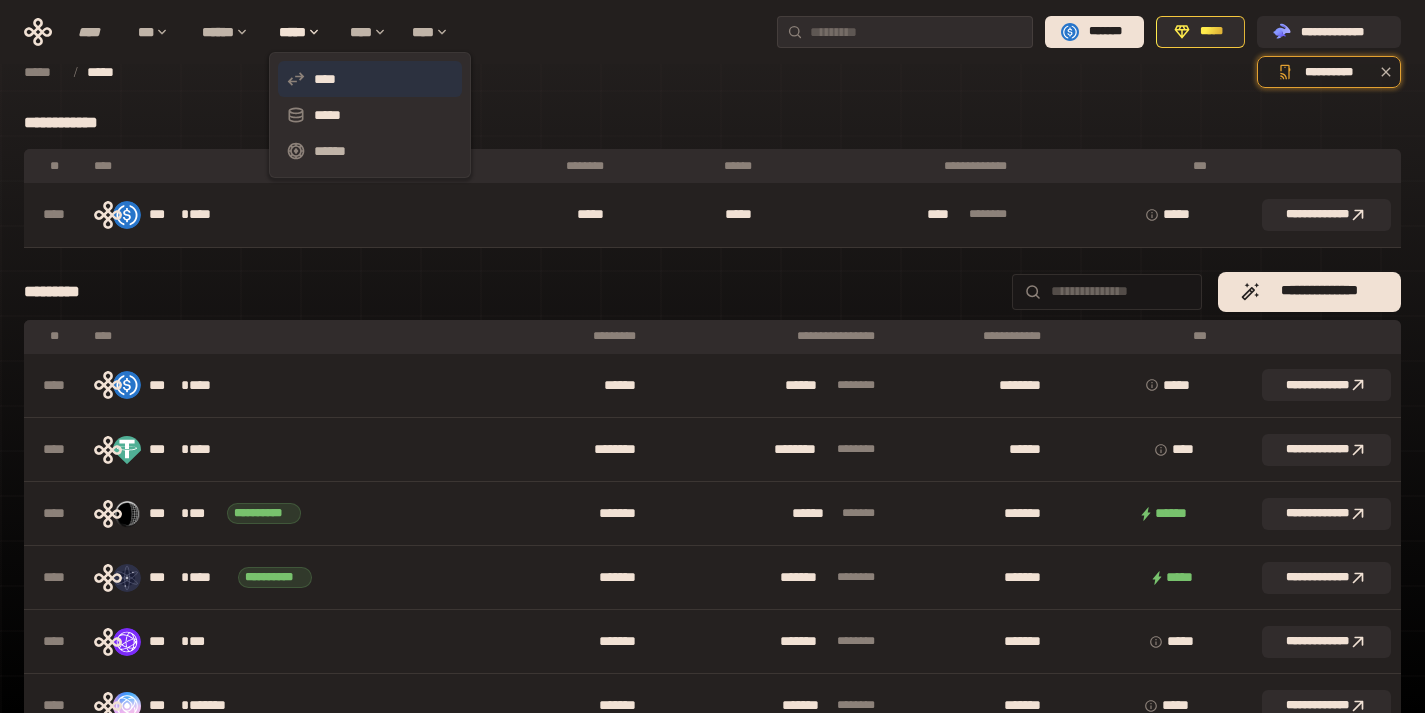 click on "****" at bounding box center (370, 79) 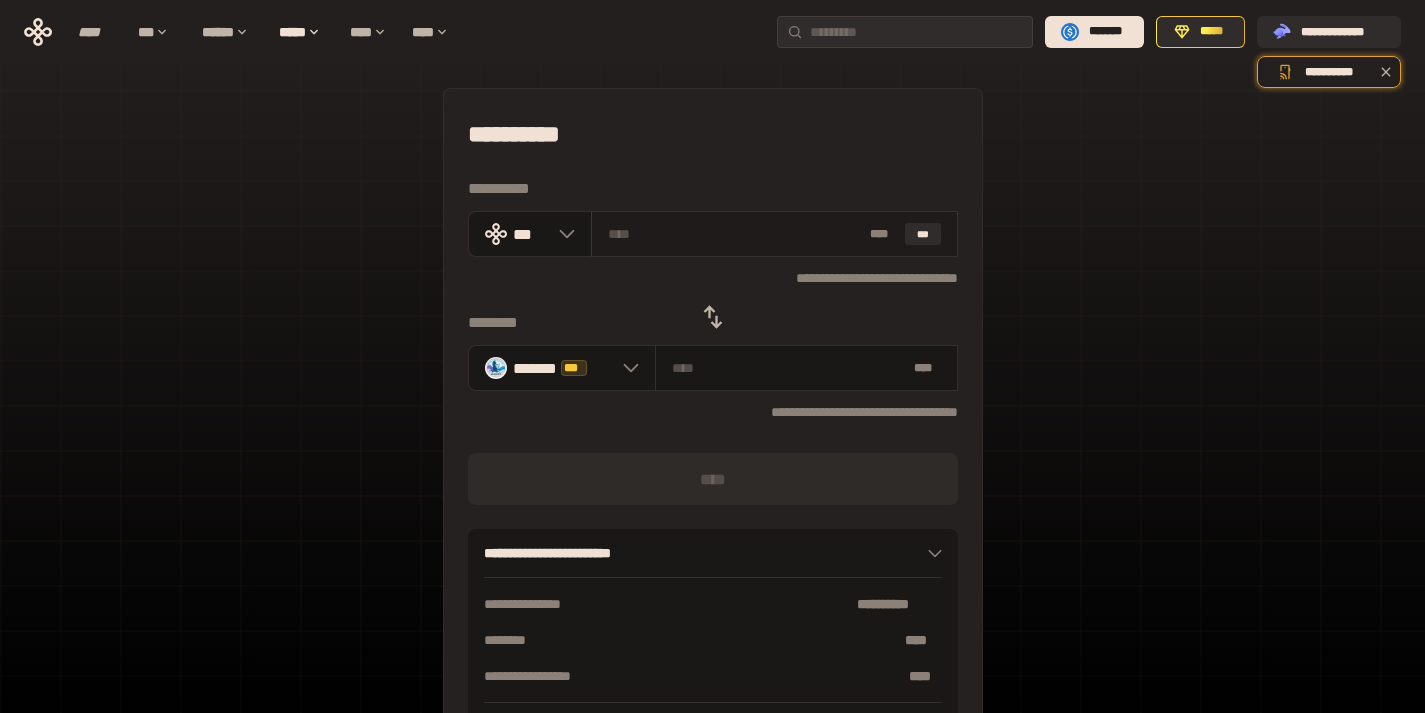 click at bounding box center [735, 234] 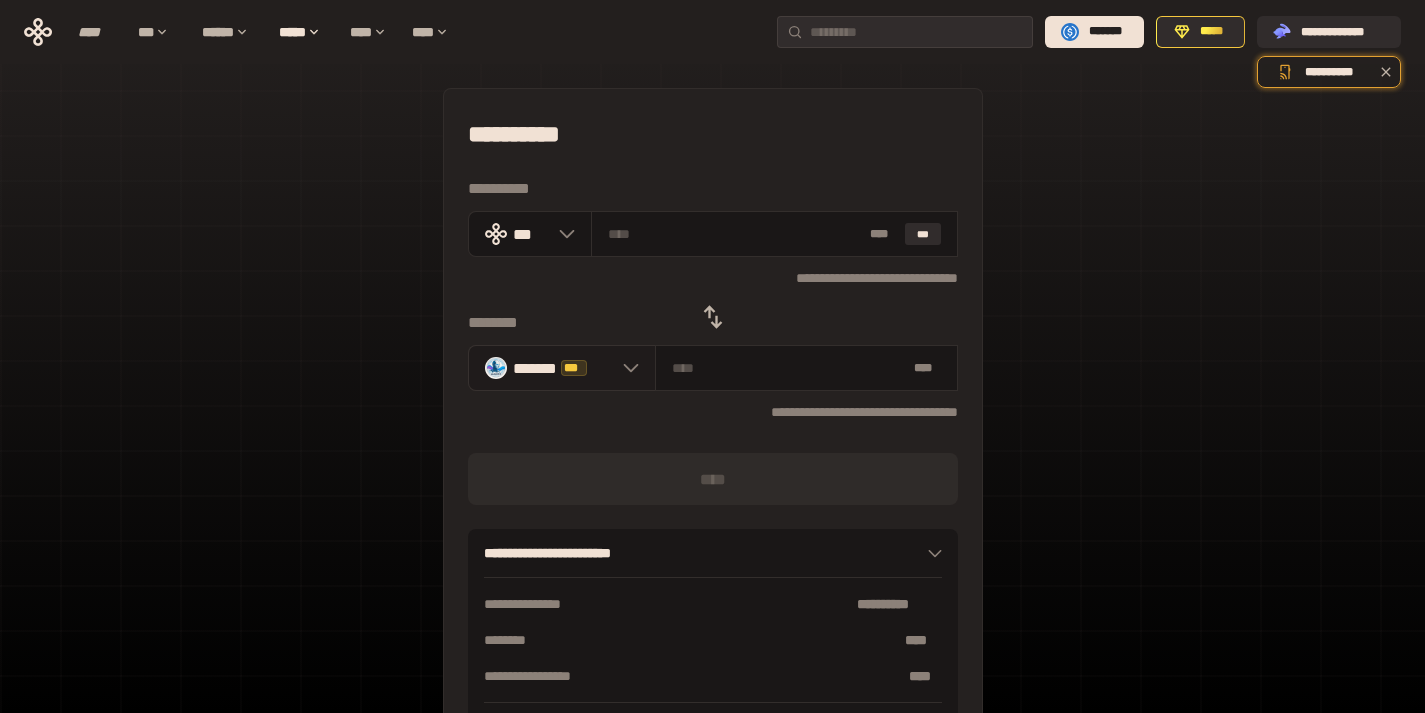 click 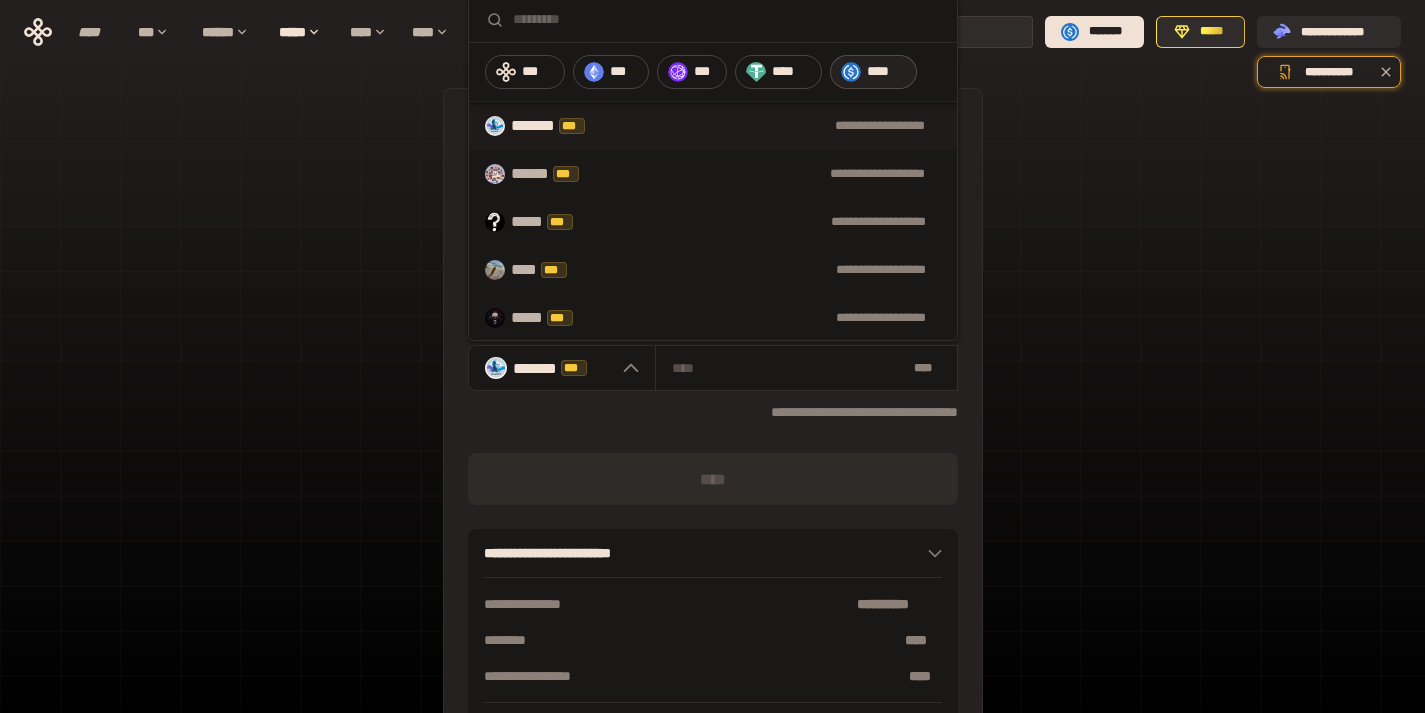 click on "****" at bounding box center (887, 72) 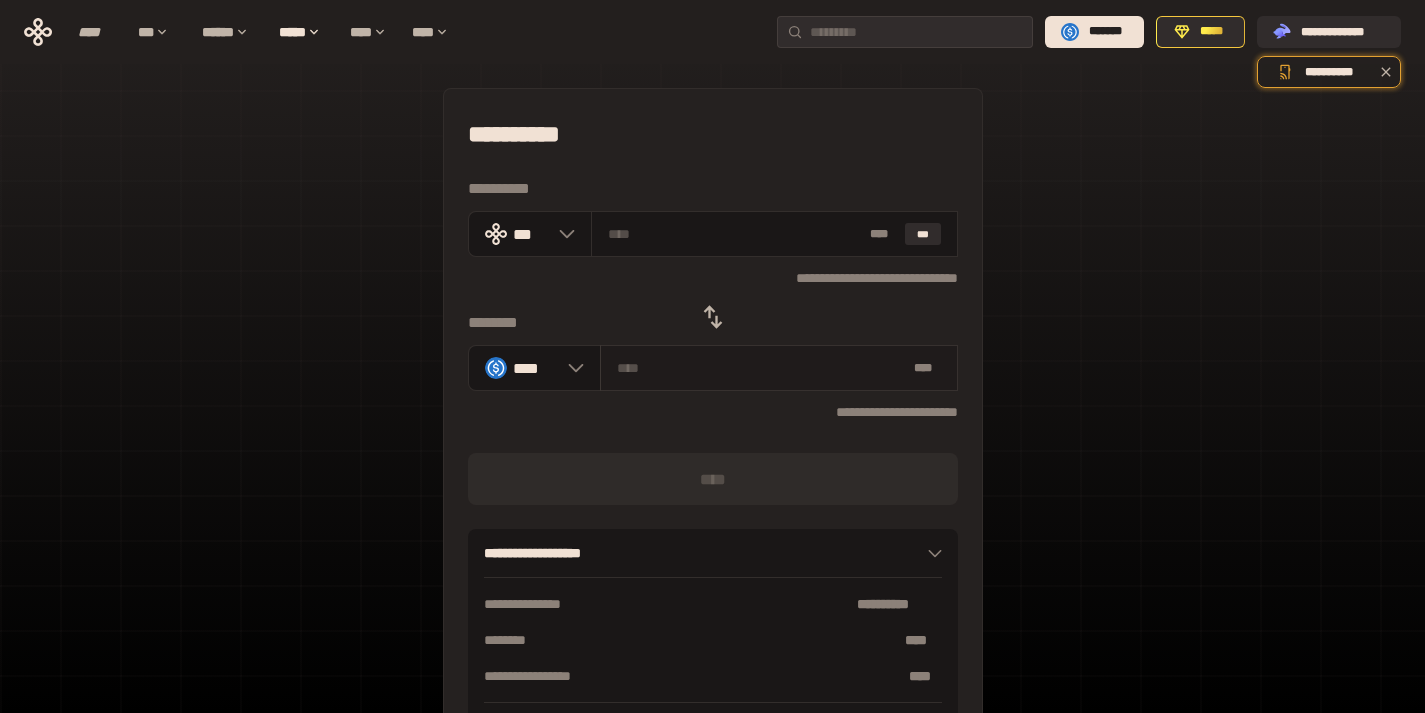 click at bounding box center (761, 368) 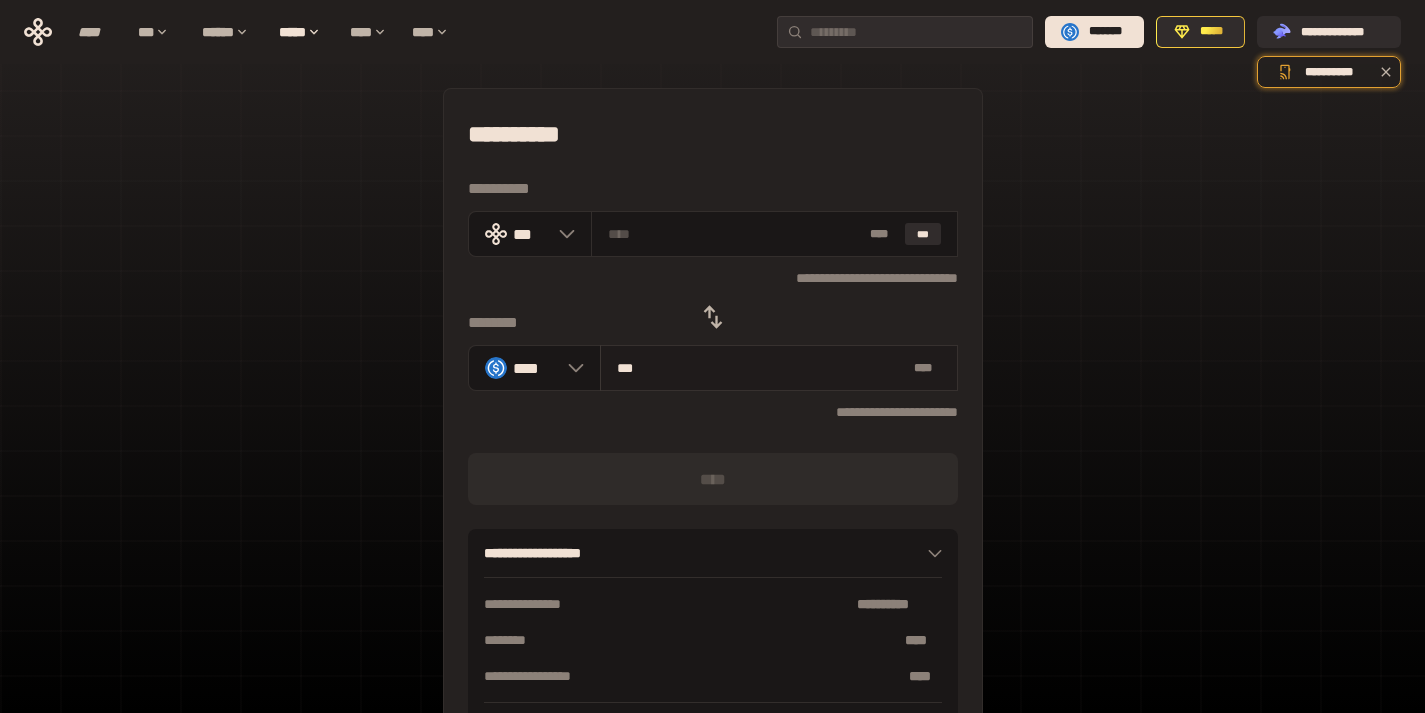 type on "****" 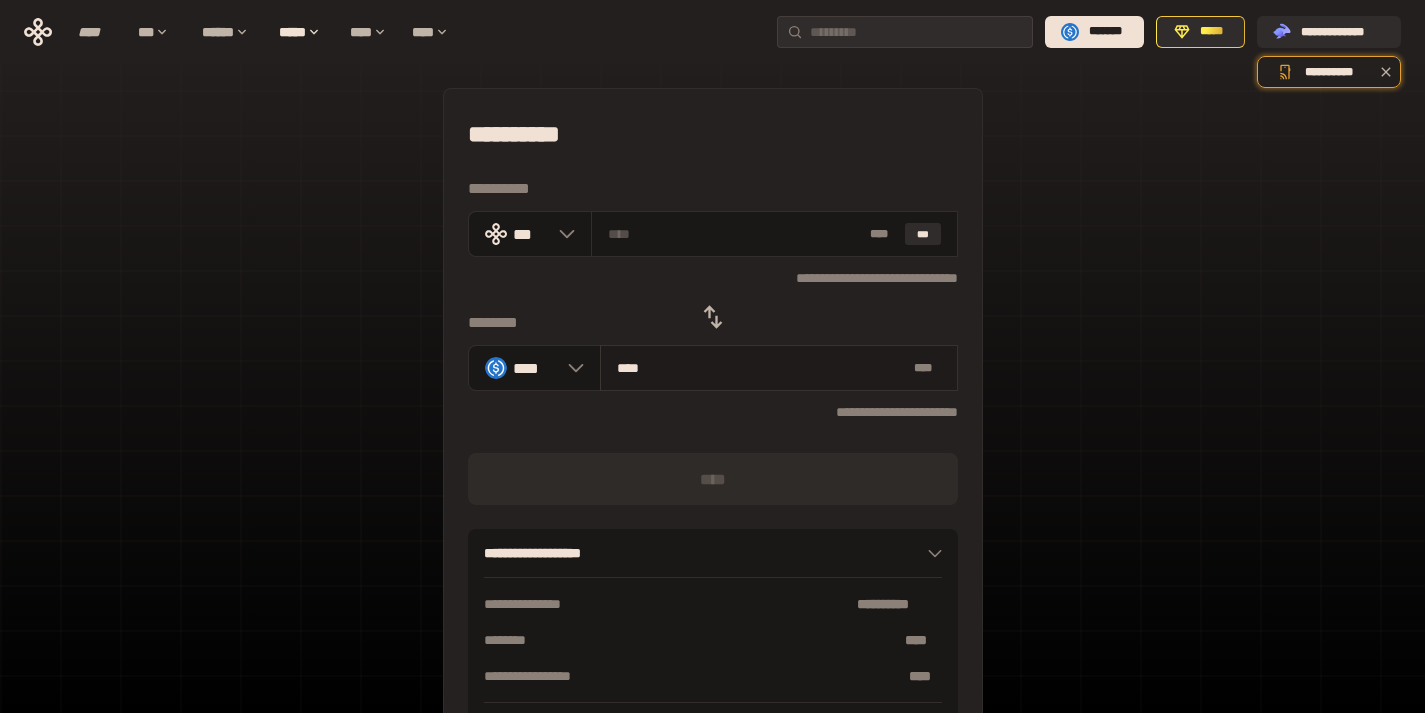 type on "**********" 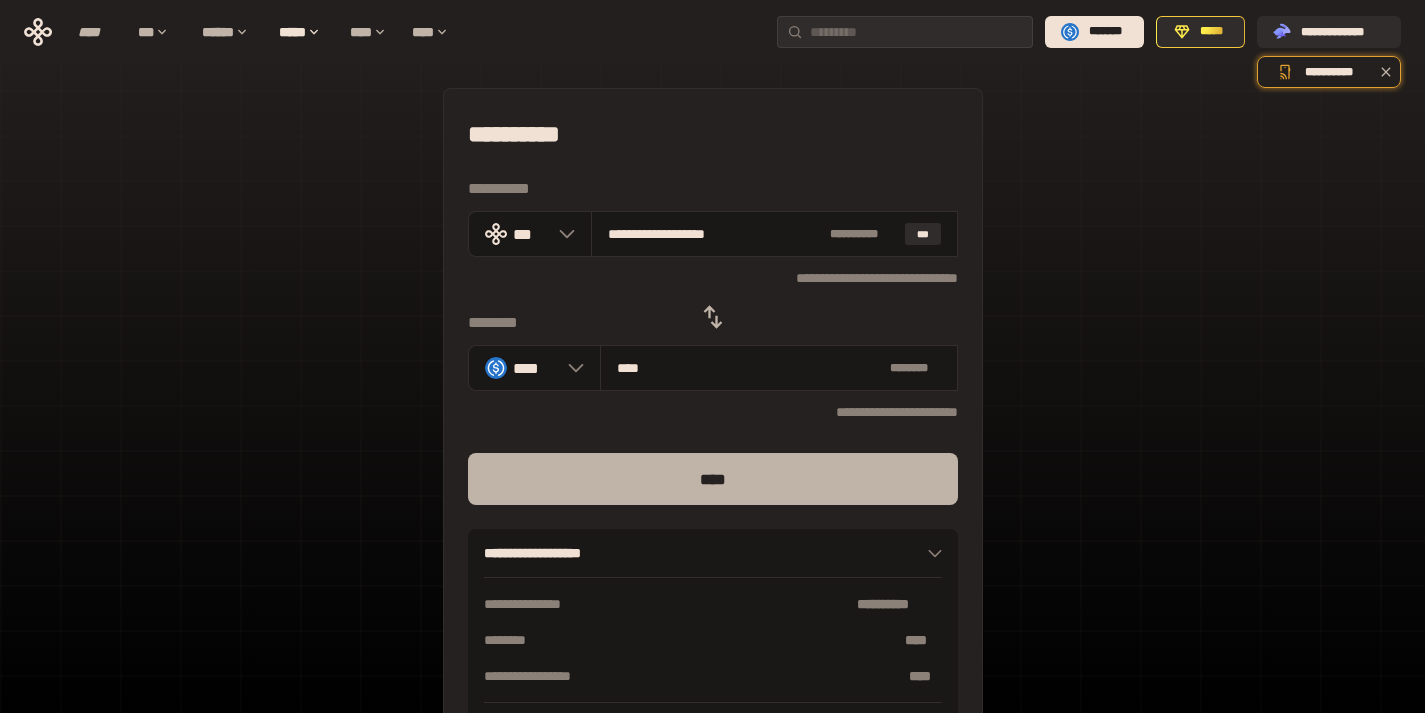type on "****" 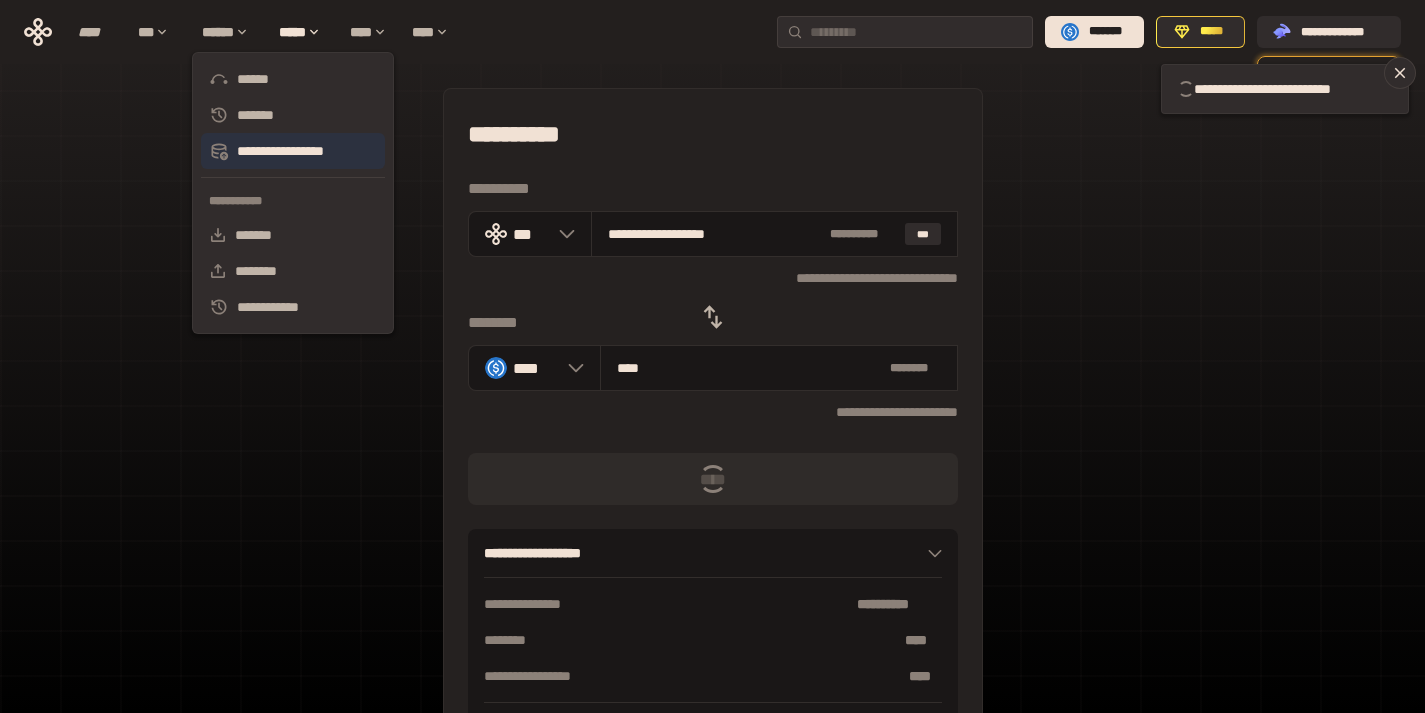 click on "**********" at bounding box center (293, 151) 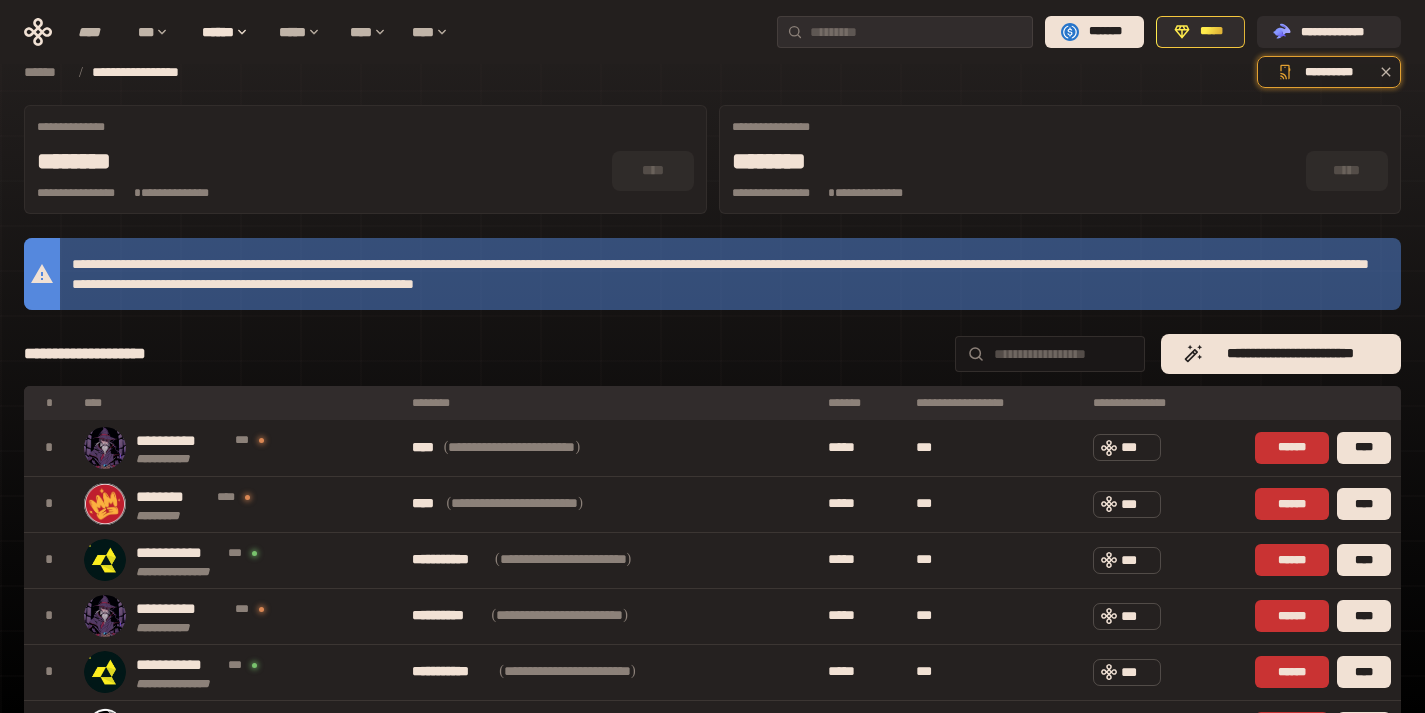 click on "**********" at bounding box center (712, 274) 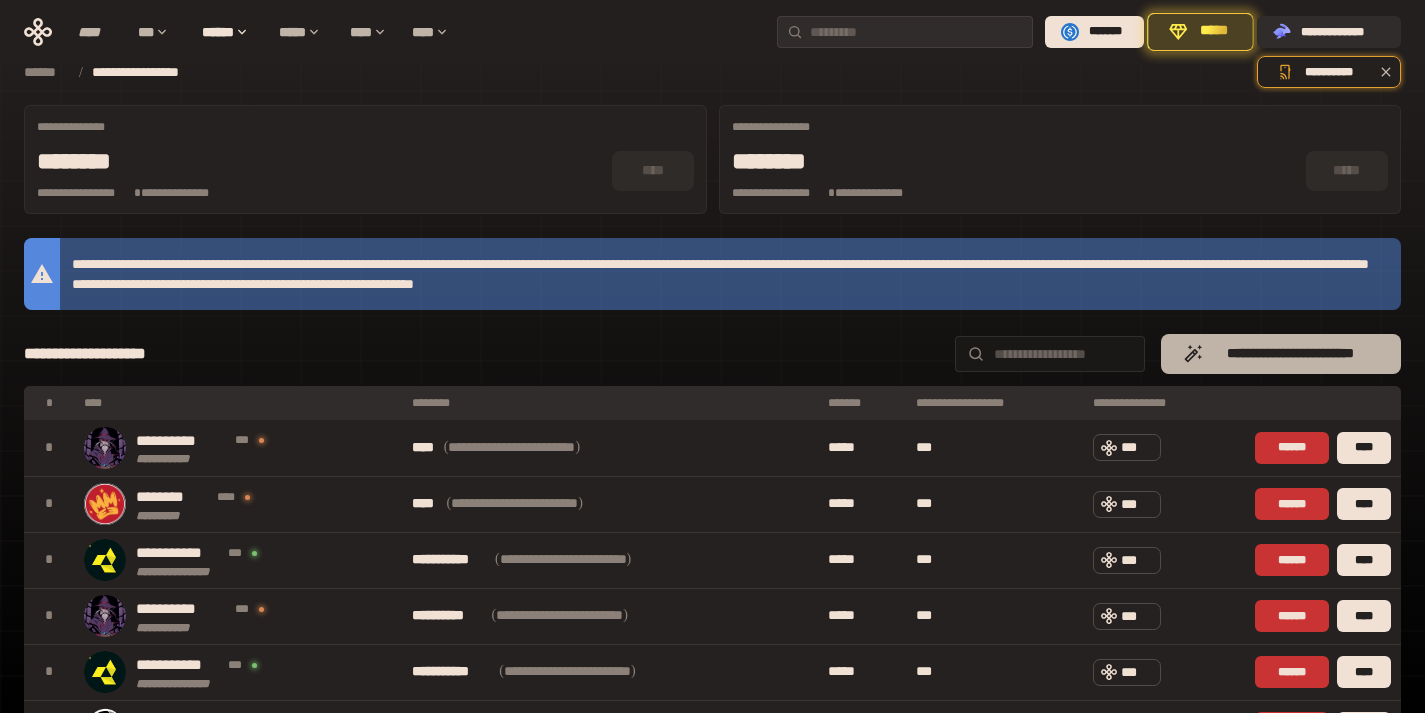 click on "**********" at bounding box center (1291, 354) 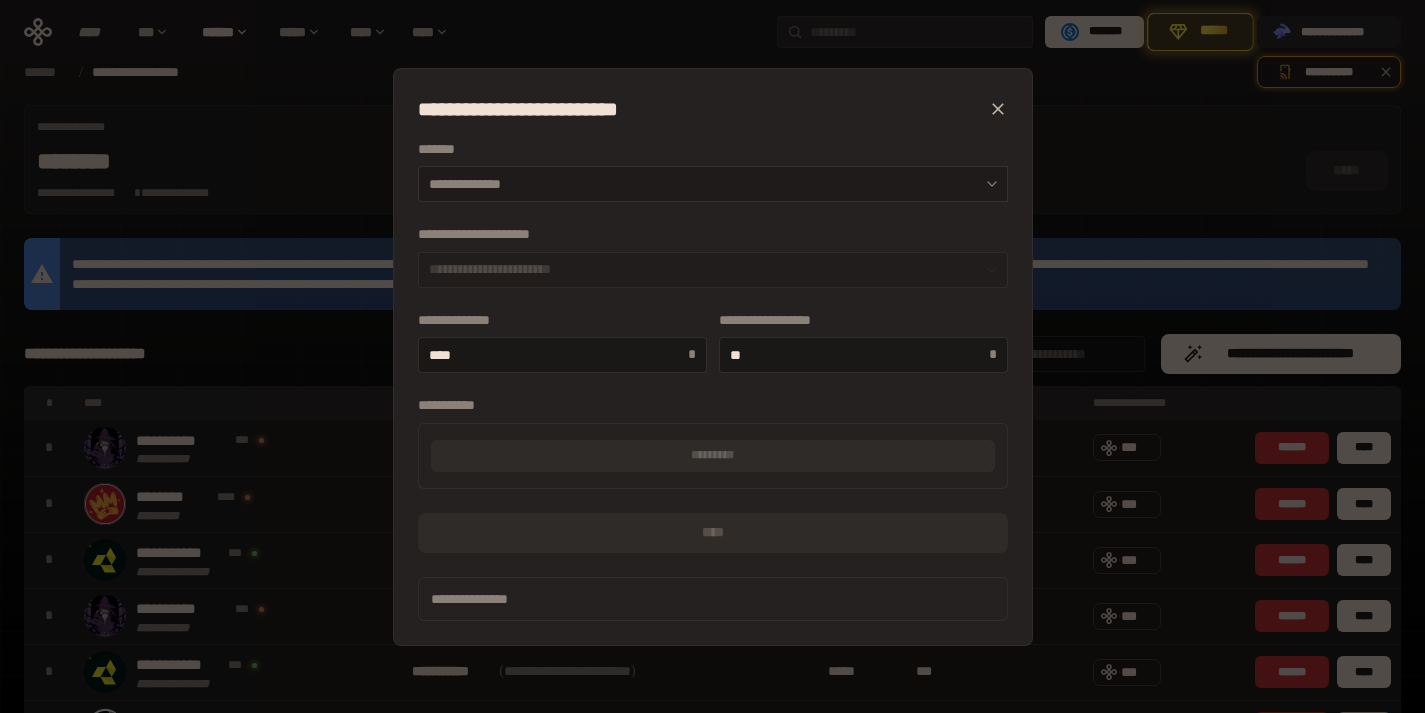 click on "**********" at bounding box center [713, 184] 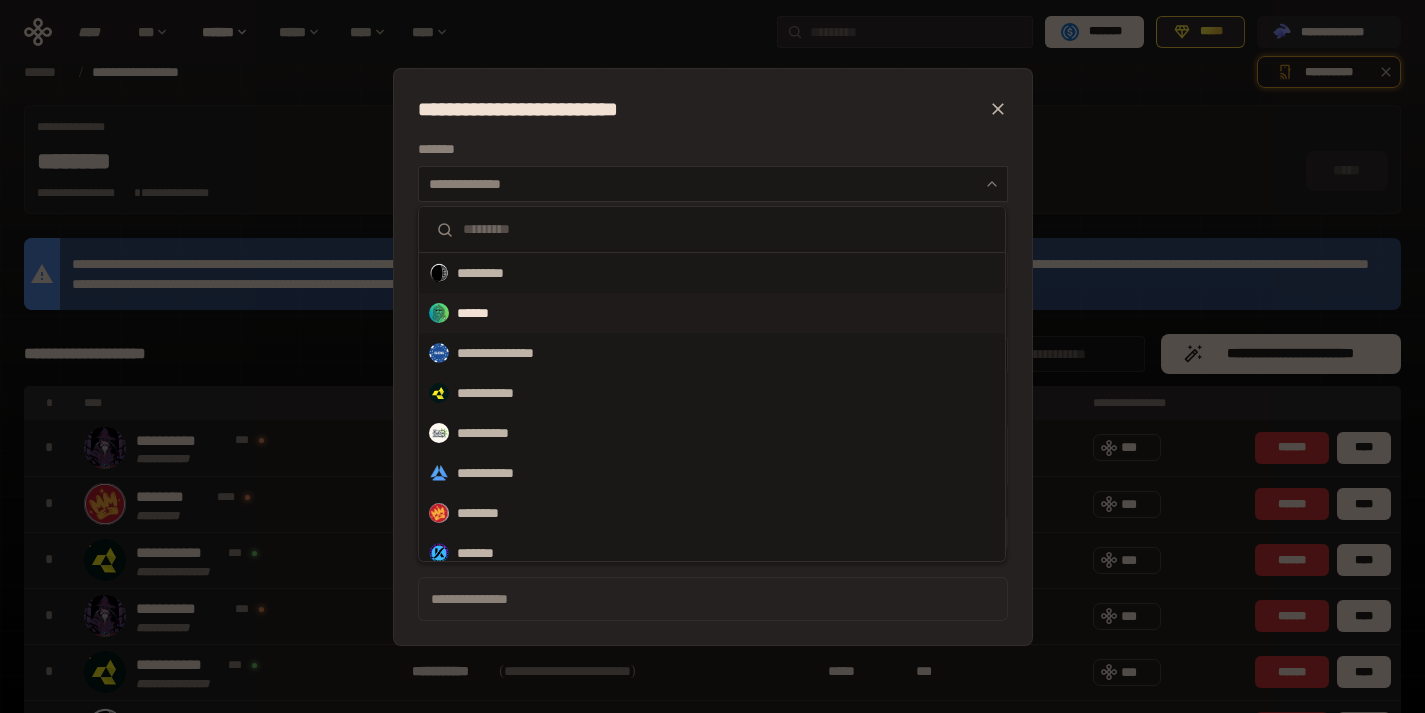 click on "******" at bounding box center [712, 313] 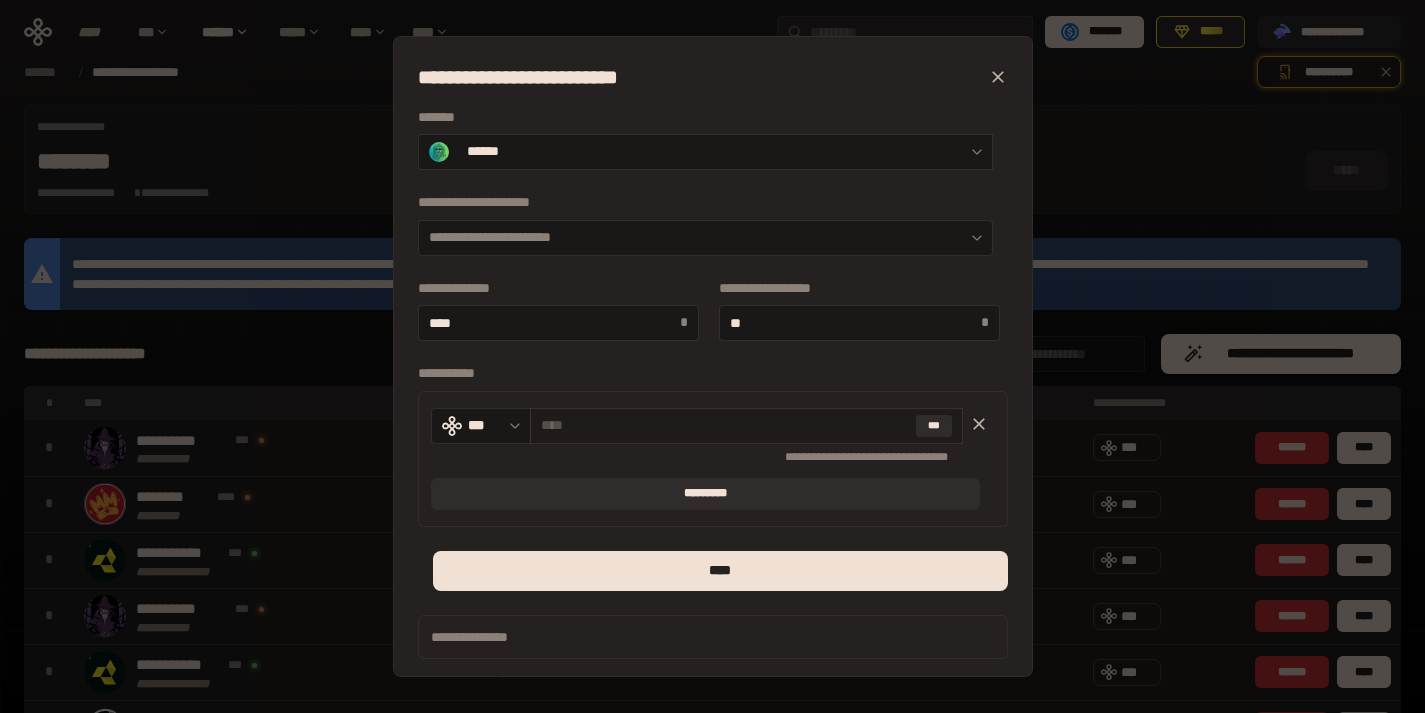 click at bounding box center [724, 425] 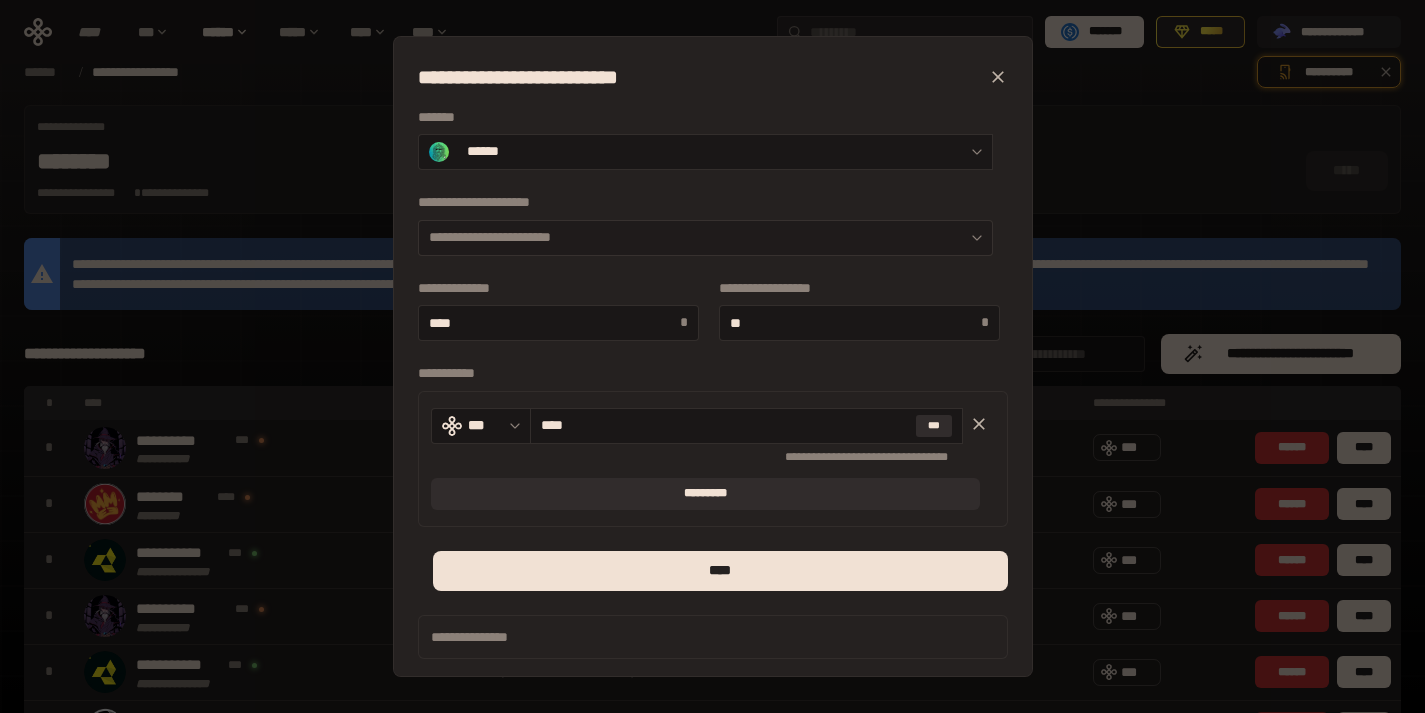 type on "****" 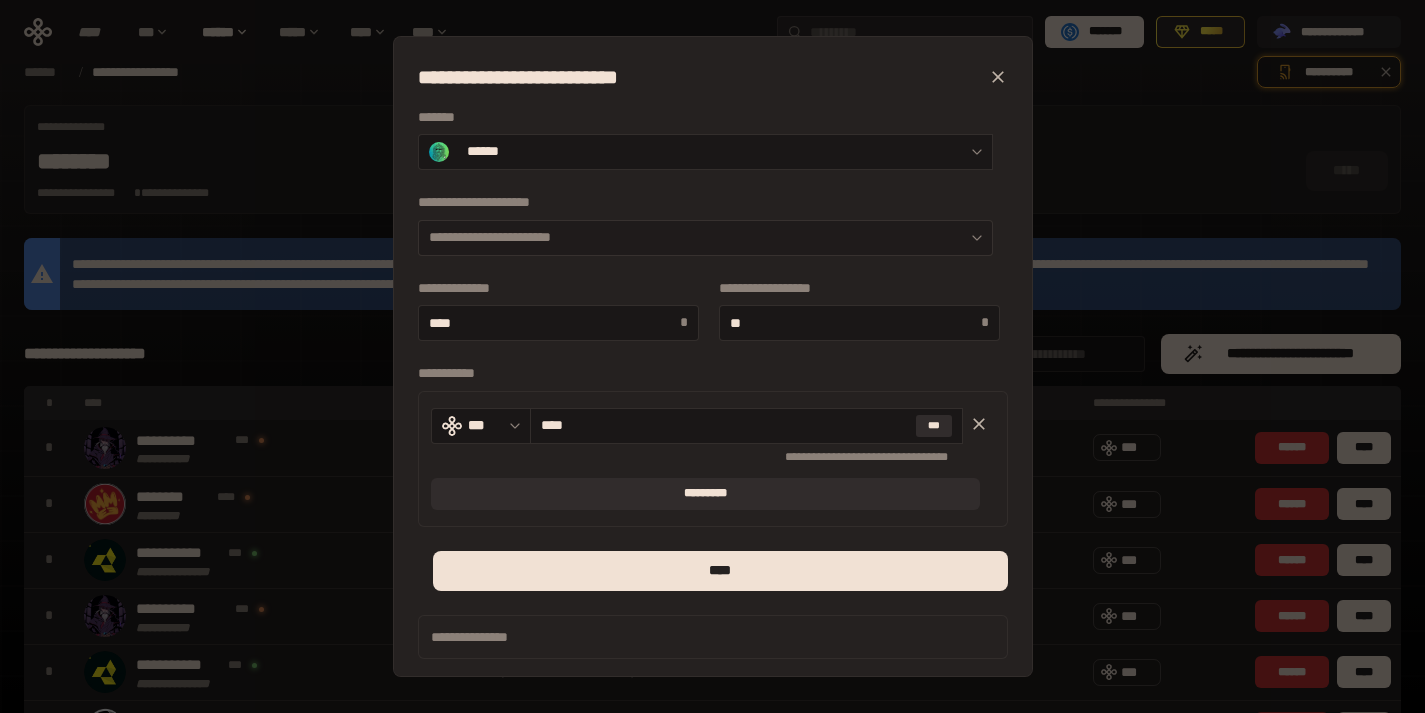 click on "**********" at bounding box center (705, 238) 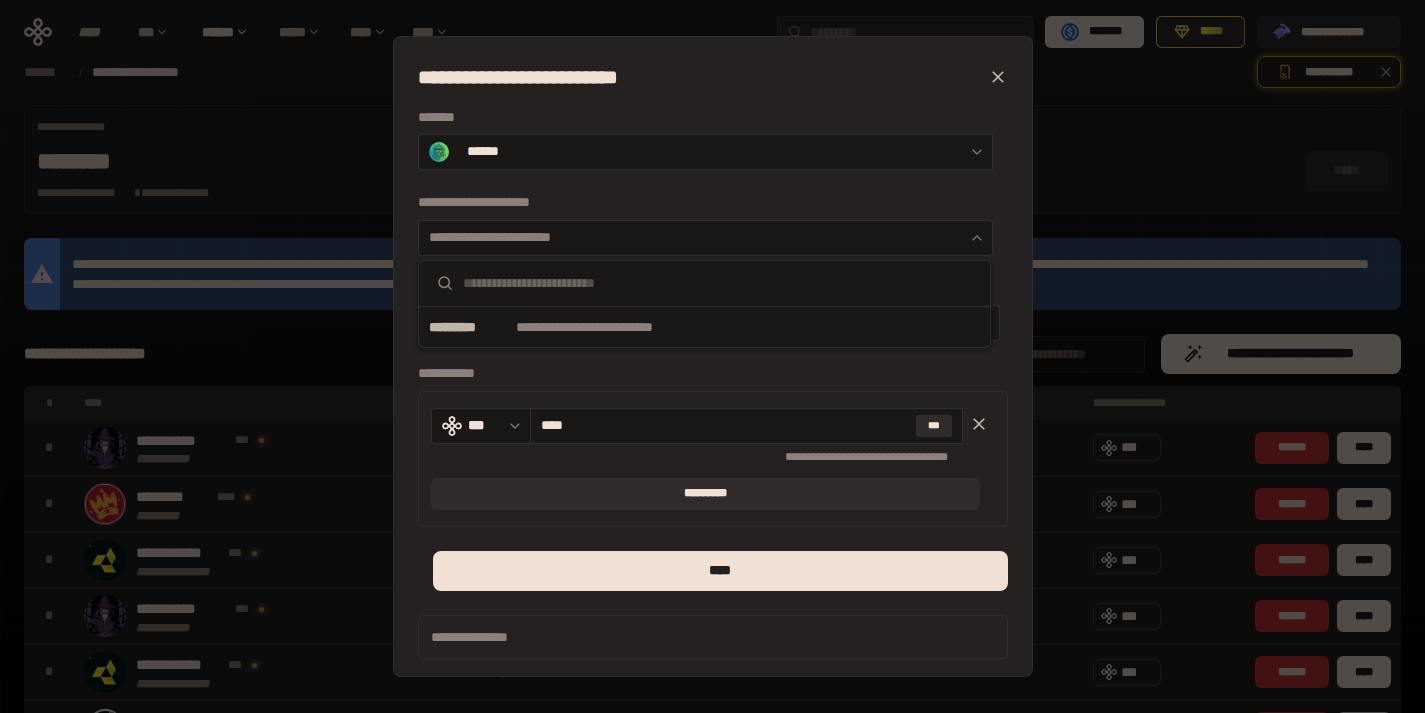 click on "[FIRST] [LAST] [ADDRESS] [PHONE] [EMAIL] [CREDIT_CARD] [SSN] [DRIVER_LICENSE] [PASSPORT] [BIRTH_DATE] [AGE] [POSTAL_CODE] [COORDINATES]" at bounding box center [713, 318] 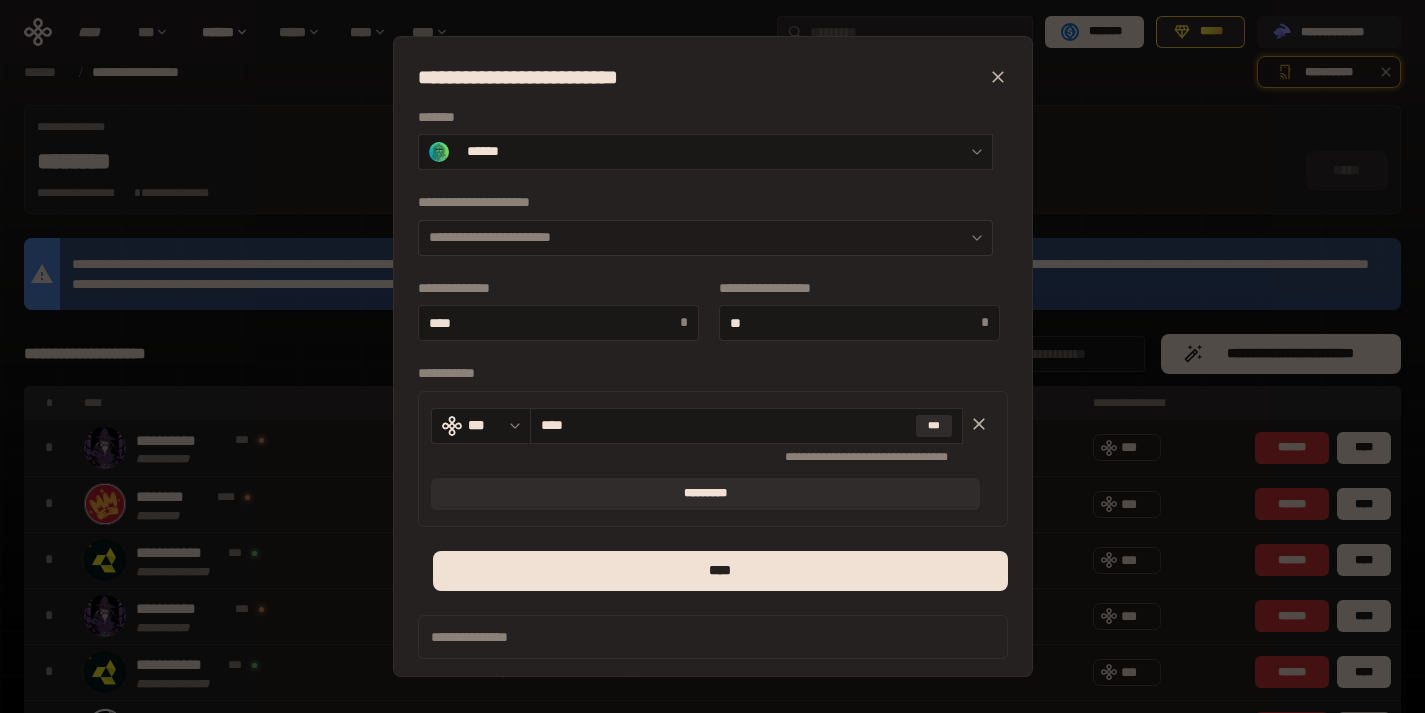 click on "**********" at bounding box center [705, 238] 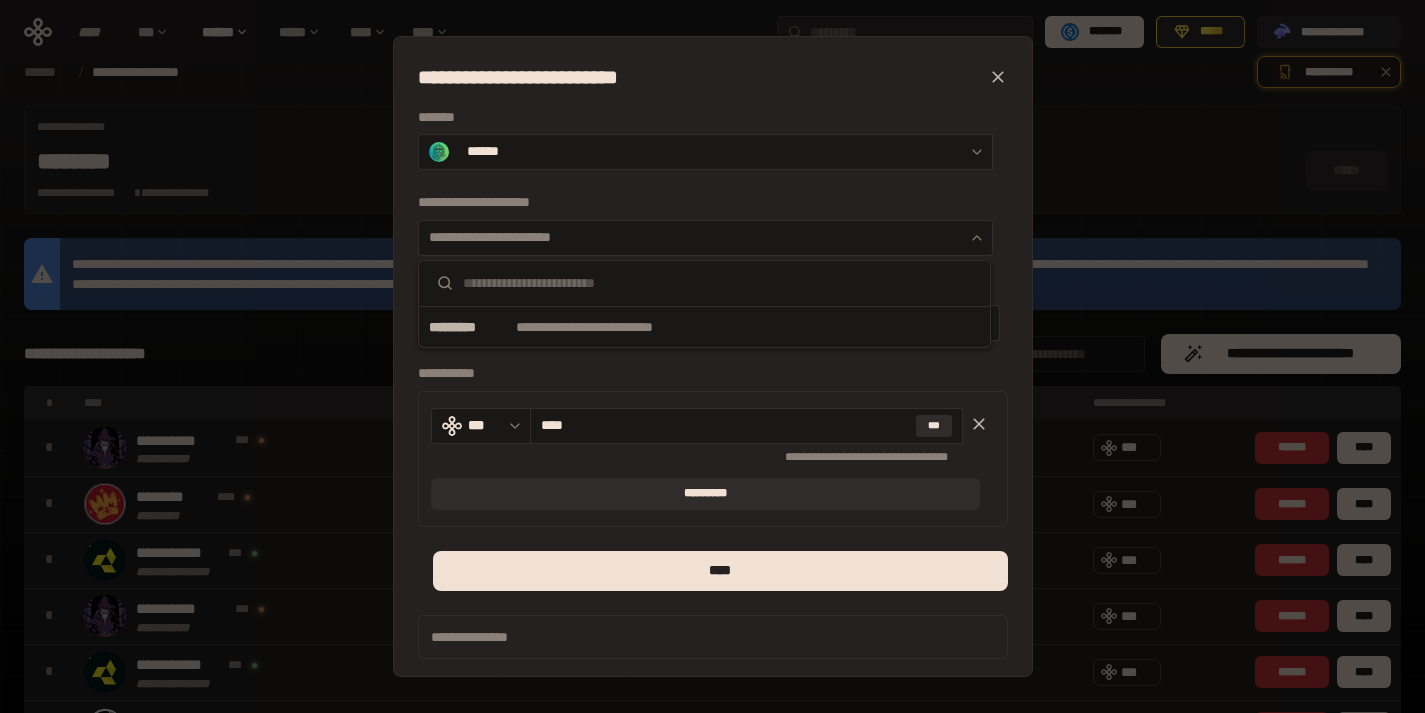click at bounding box center [704, 284] 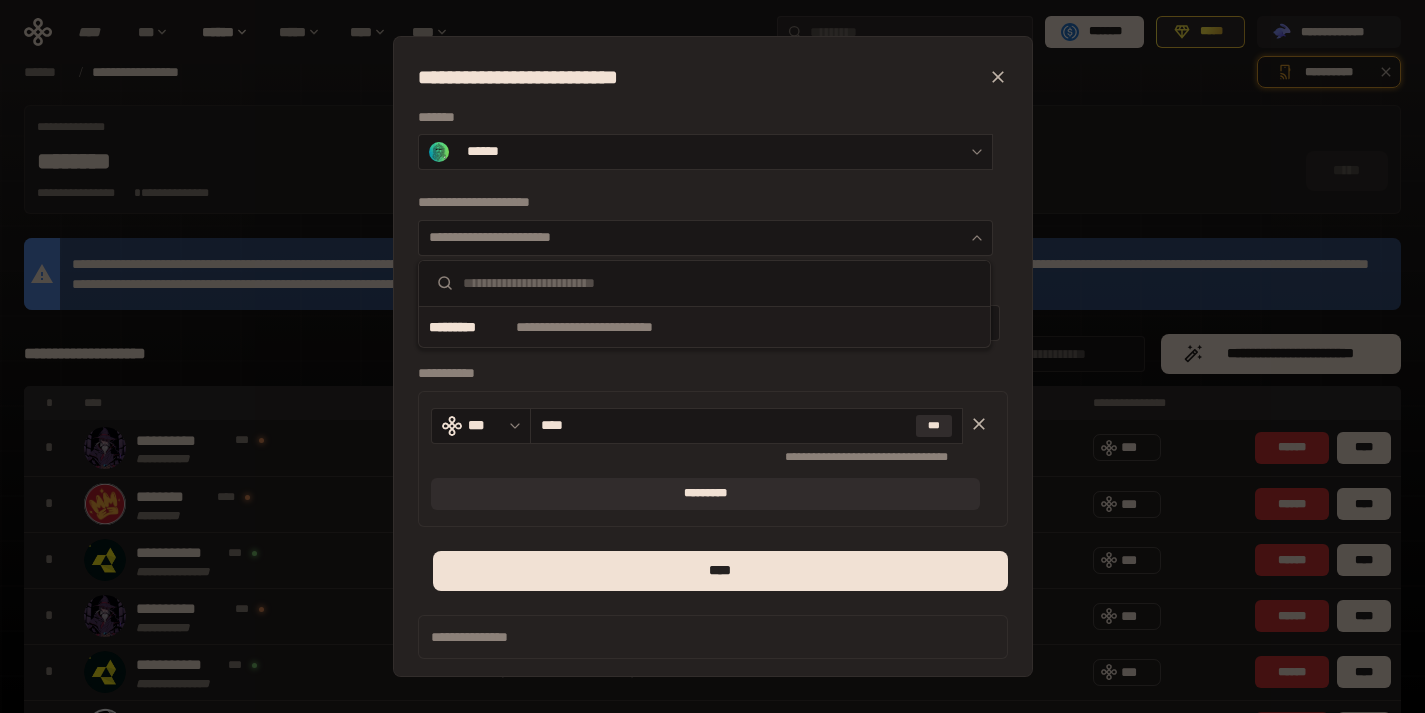 click on "**********" at bounding box center (704, 327) 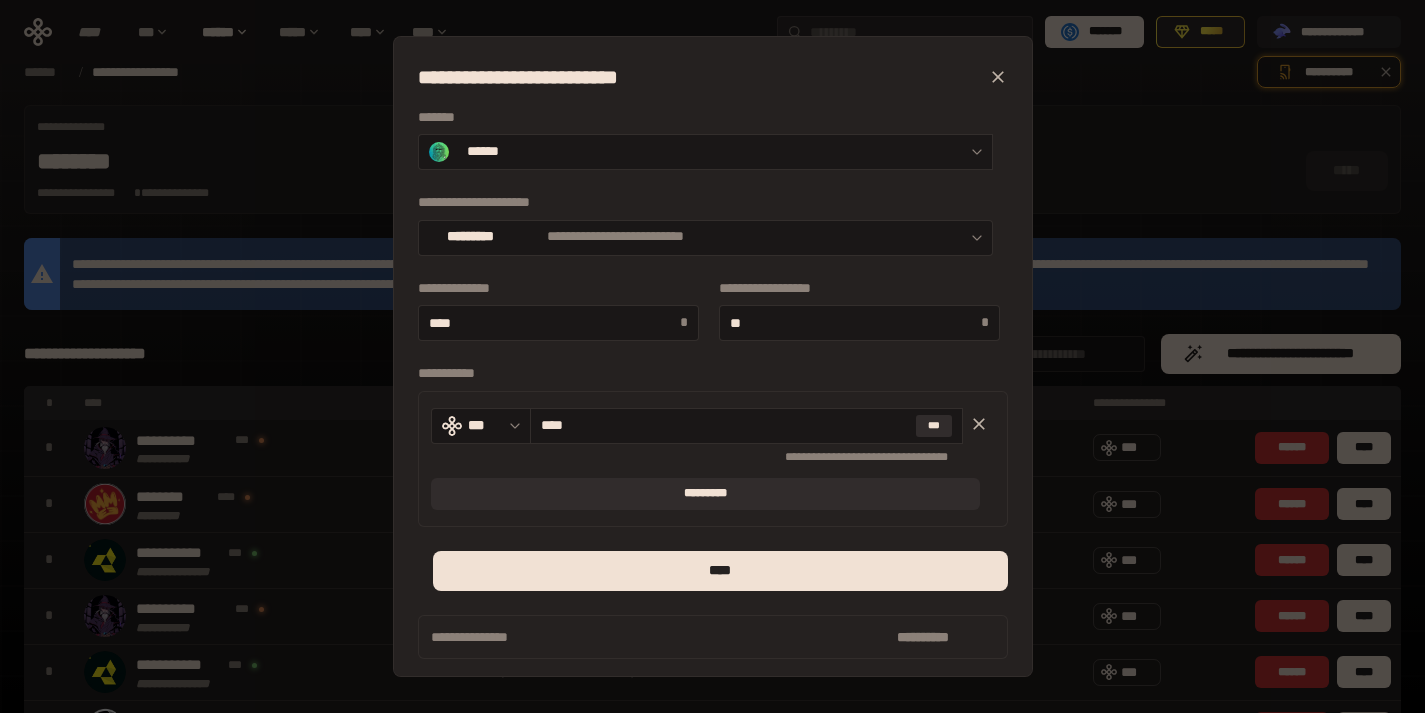 click on "[FIRST] [LAST] [ADDRESS] [PHONE] [EMAIL] [CREDIT_CARD] [SSN] [DRIVER_LICENSE] [PASSPORT] [BIRTH_DATE] [AGE] [POSTAL_CODE] [COORDINATES]" at bounding box center (713, 318) 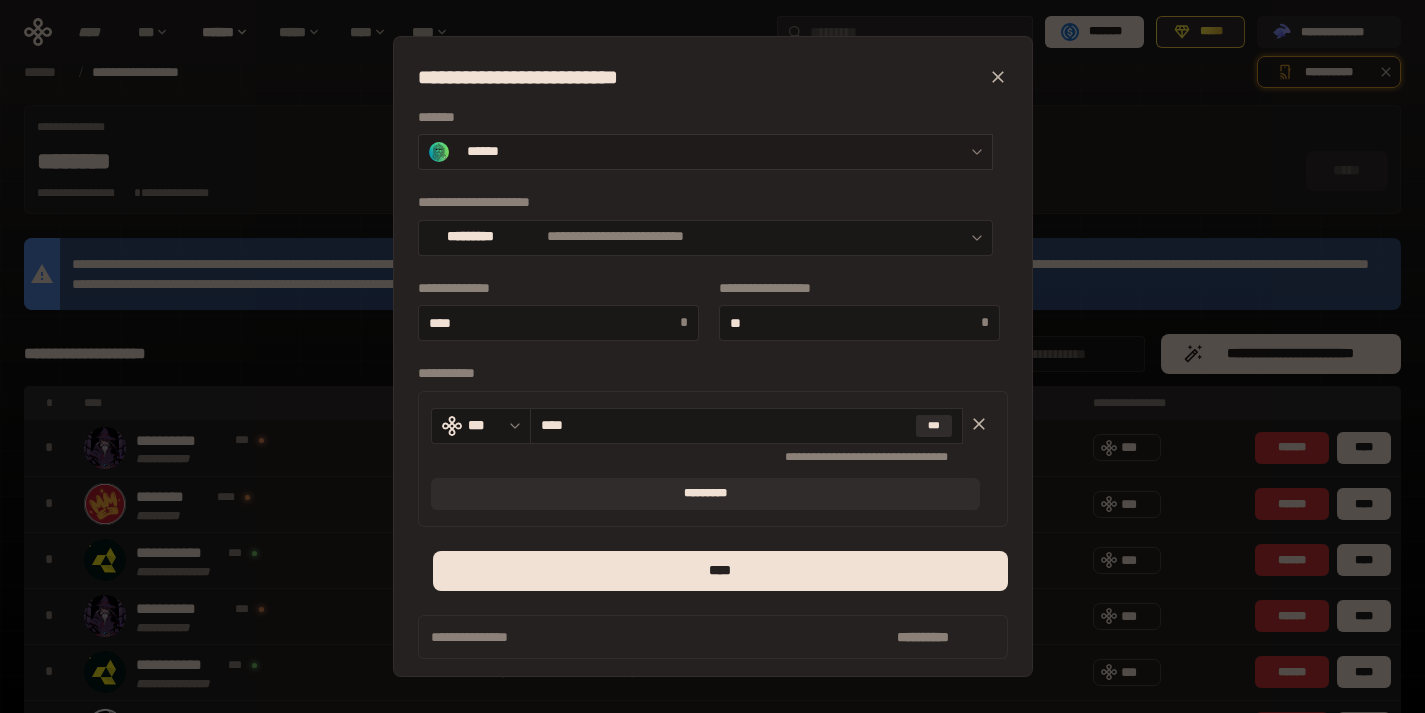 click on "******" at bounding box center (705, 152) 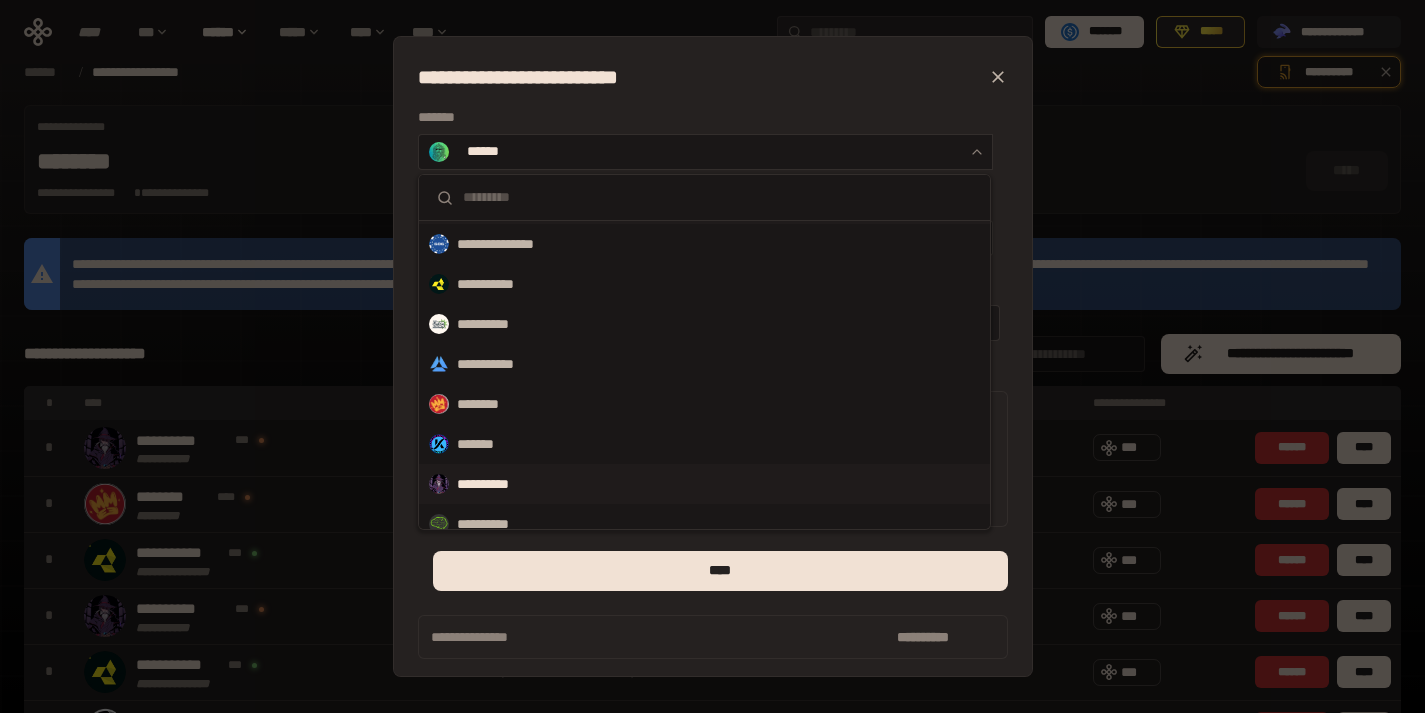 scroll, scrollTop: 132, scrollLeft: 0, axis: vertical 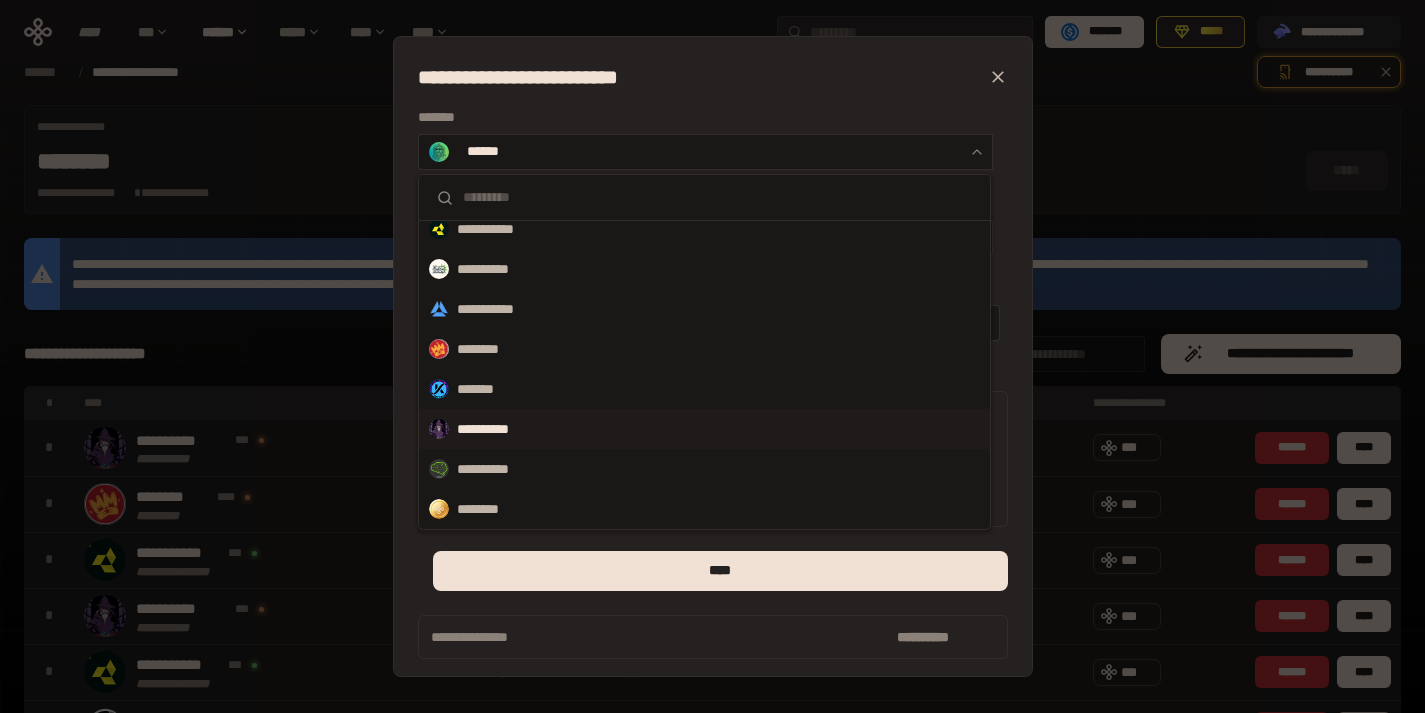 click on "**********" at bounding box center (704, 429) 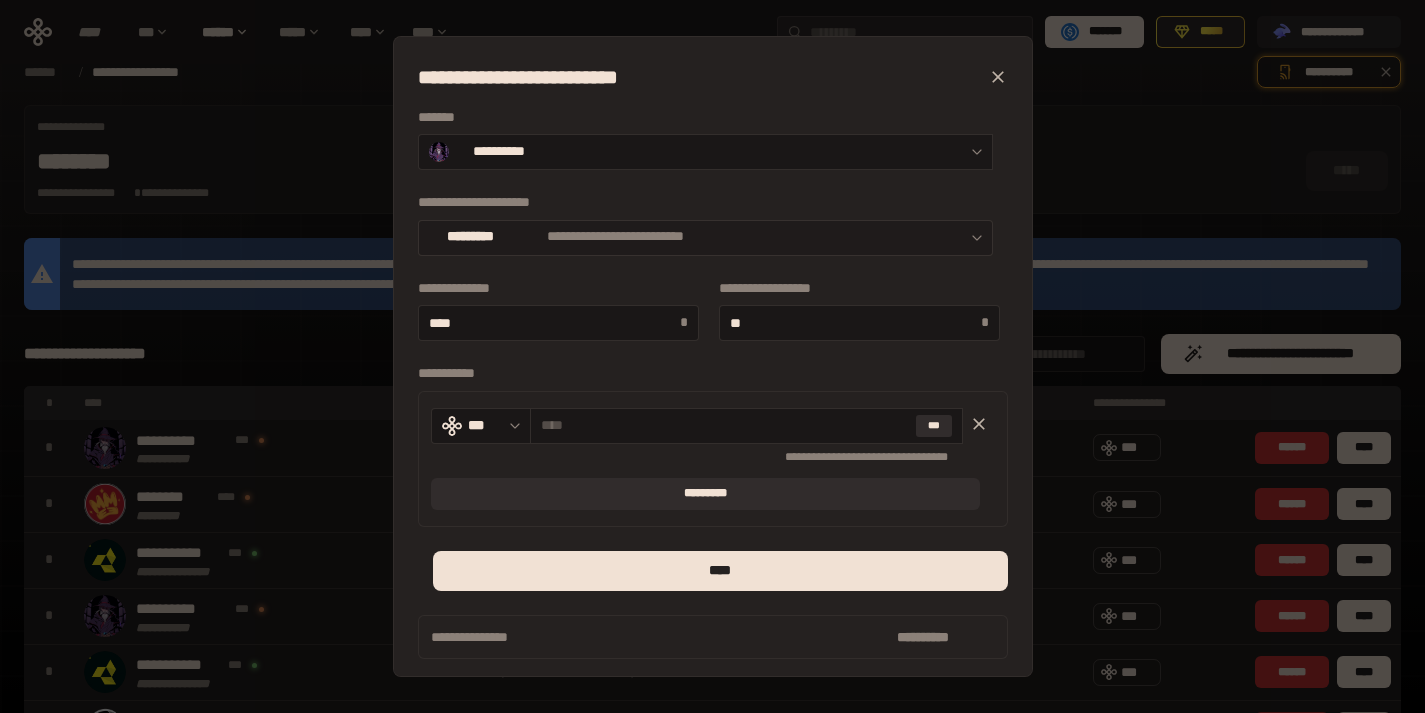 click on "**********" at bounding box center [615, 237] 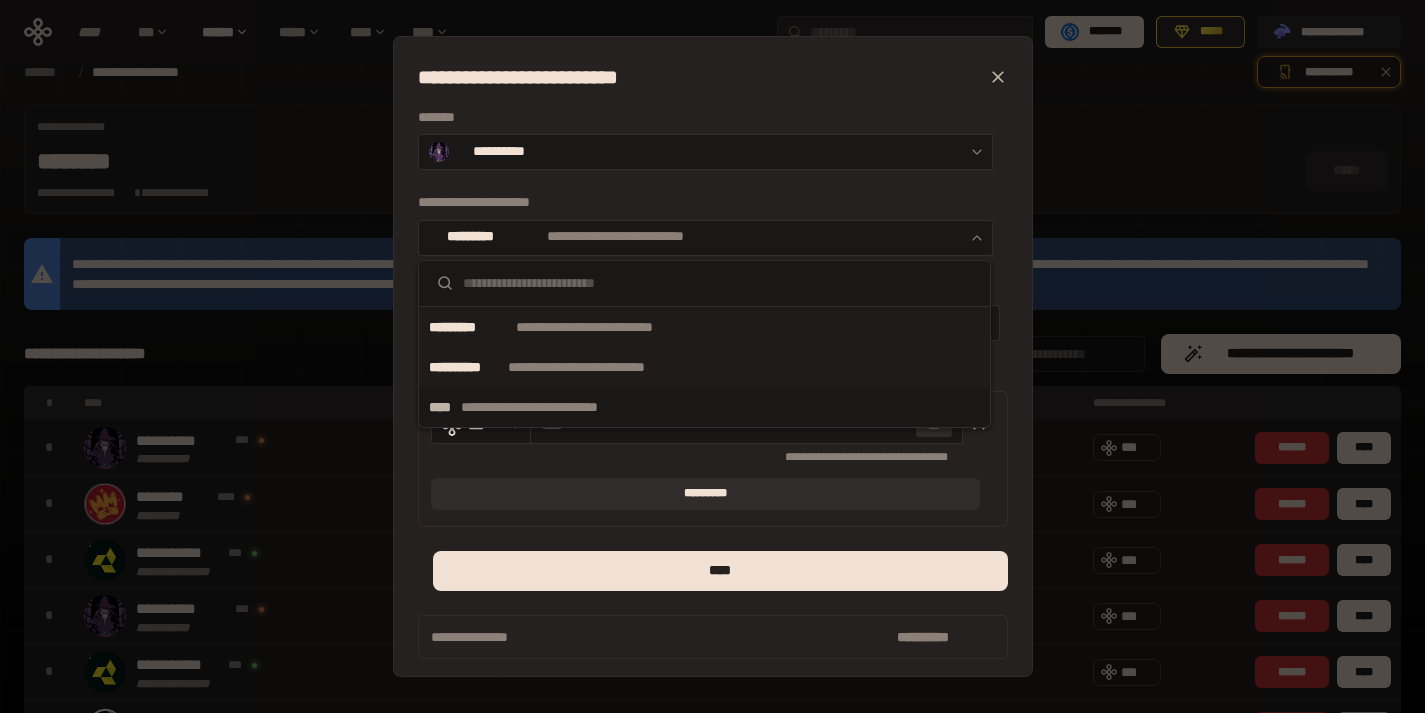 click on "**********" at bounding box center (608, 367) 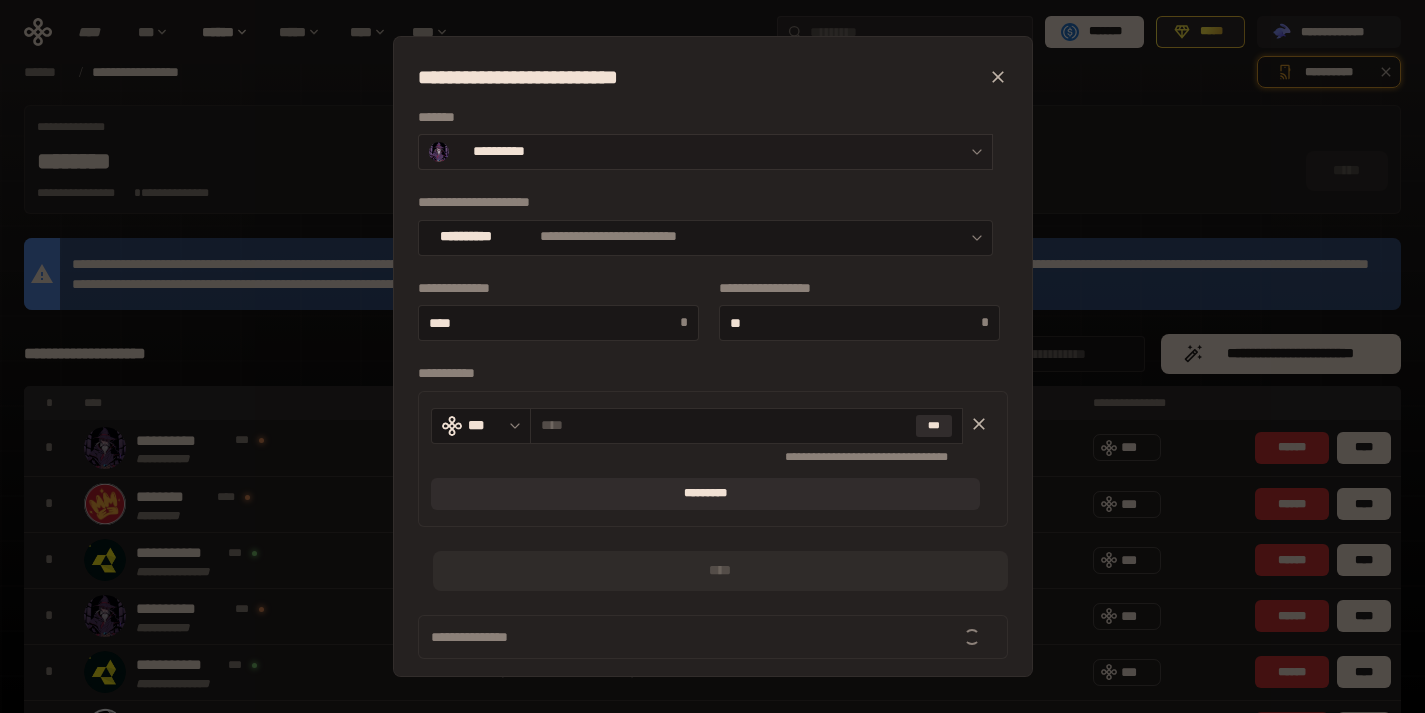 click on "**********" at bounding box center [705, 152] 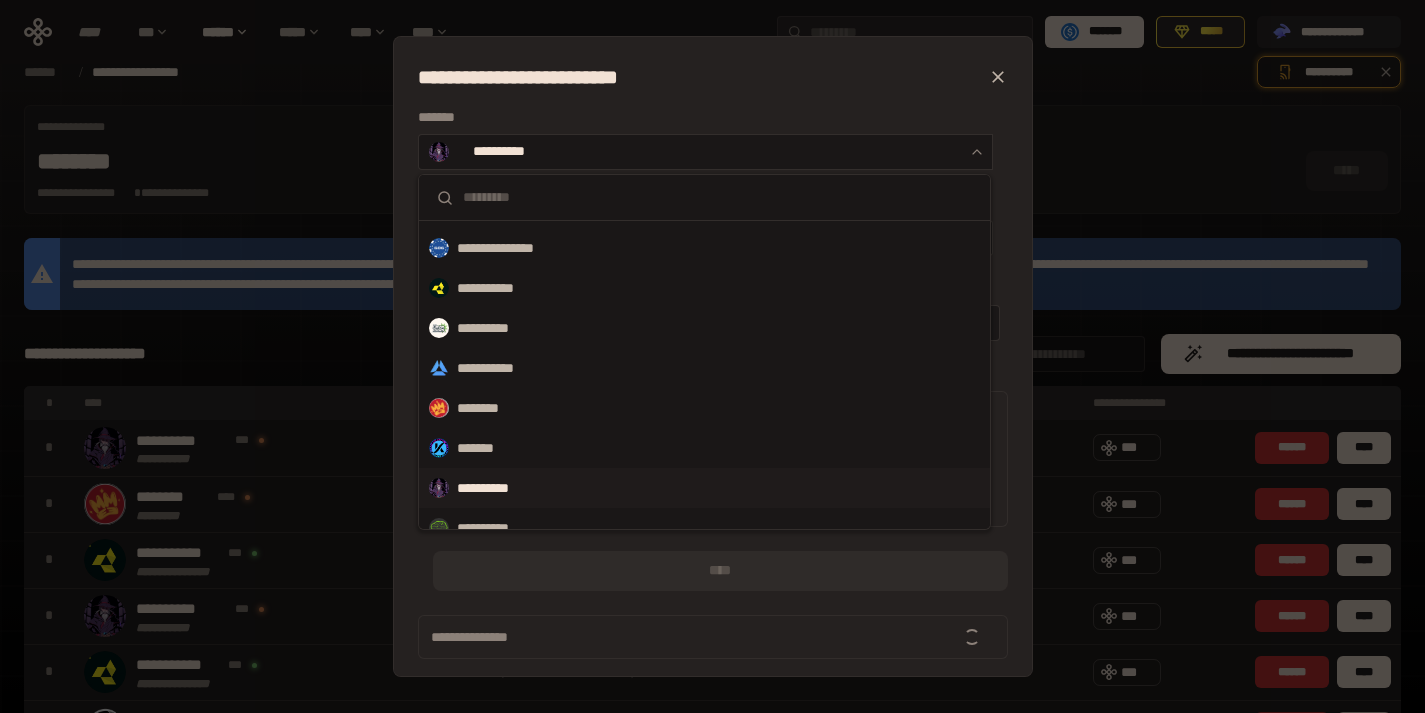 scroll, scrollTop: 132, scrollLeft: 0, axis: vertical 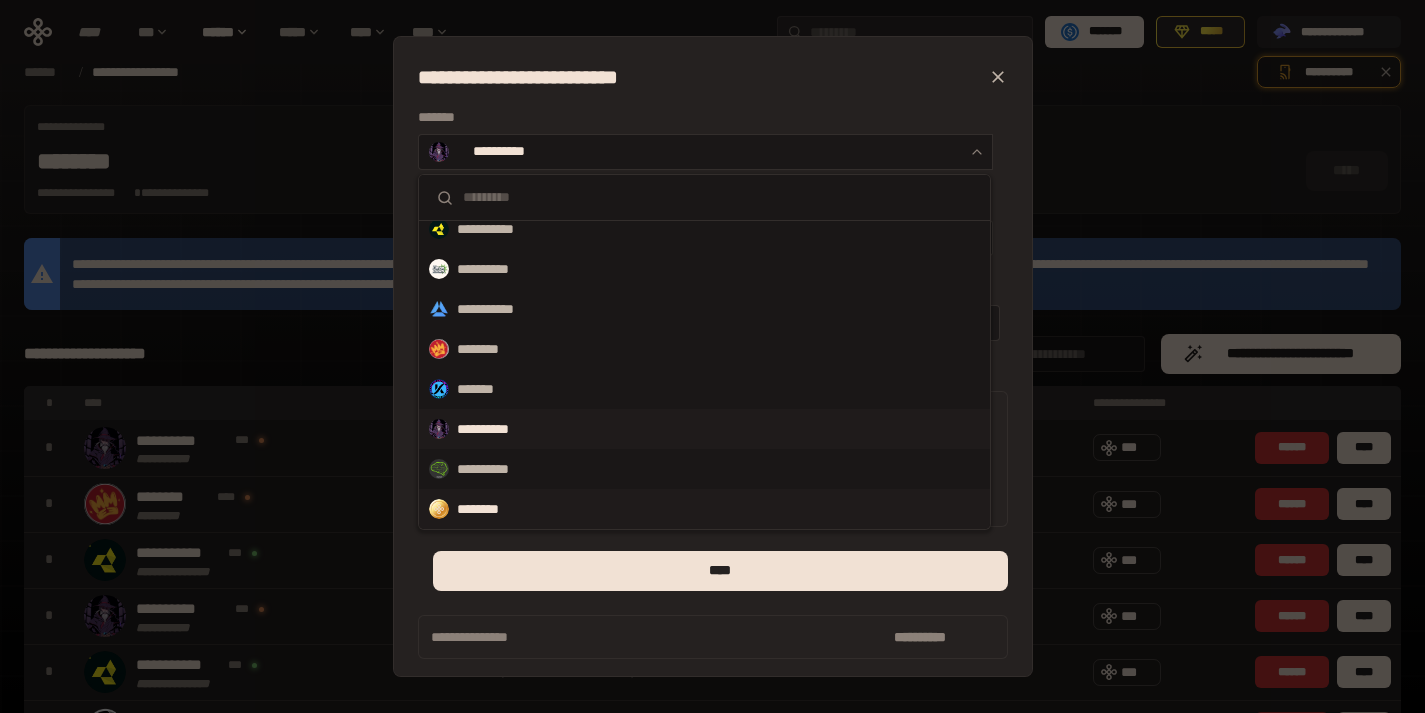 click on "********" at bounding box center [486, 509] 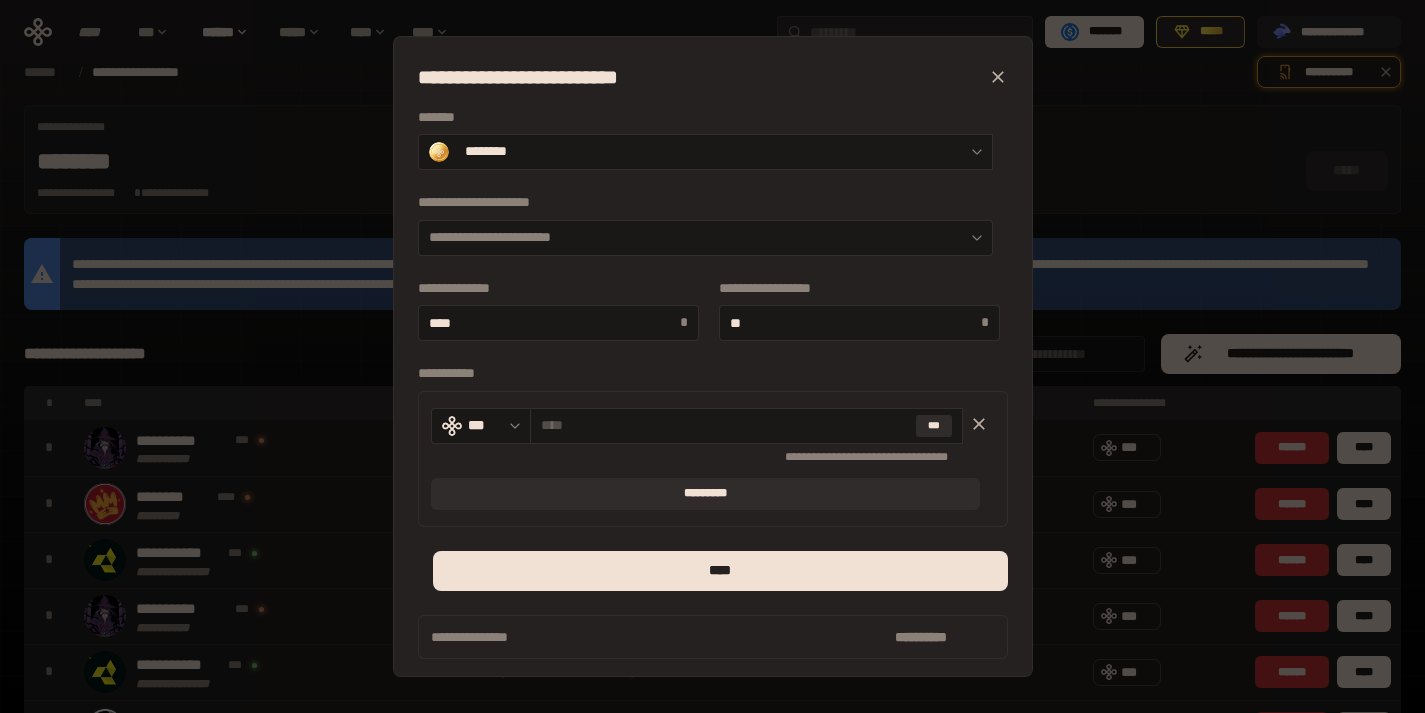 click on "[ADDRESS] [PHONE]" at bounding box center [713, 299] 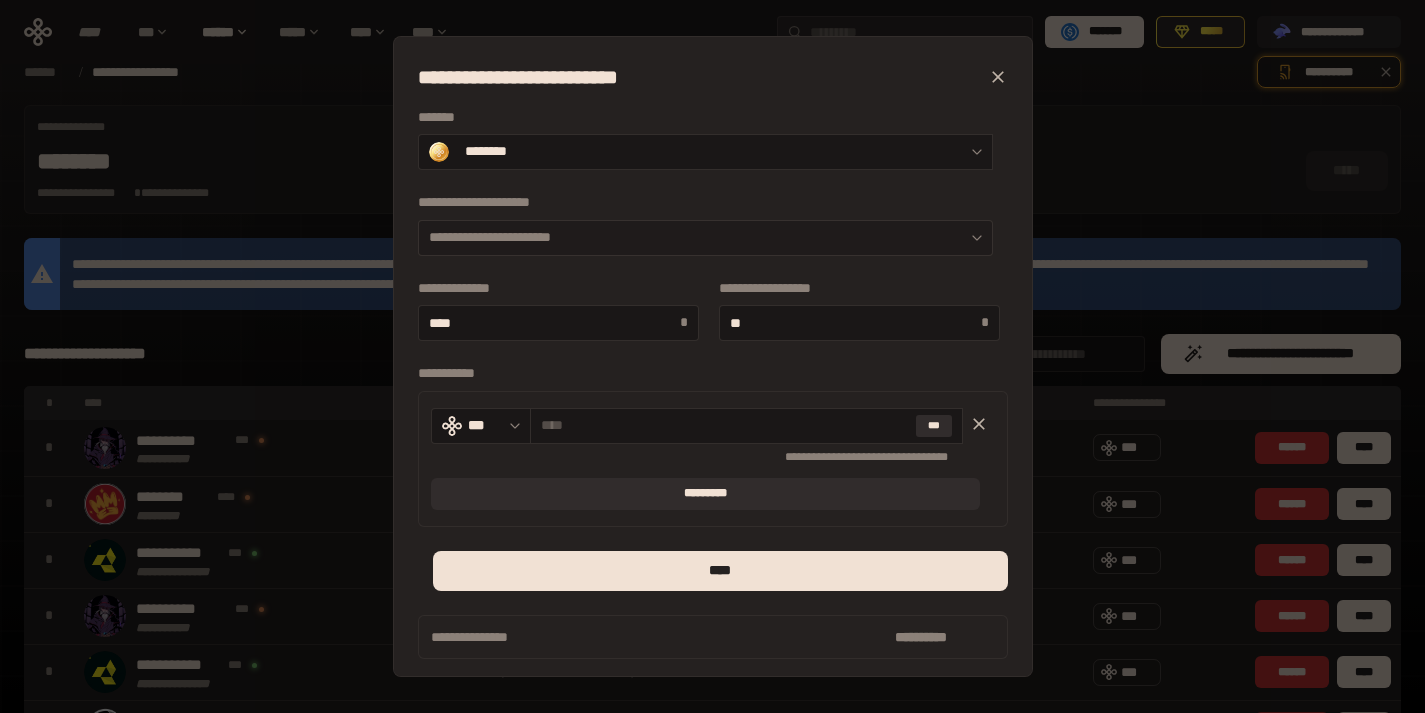 click on "**********" at bounding box center (705, 238) 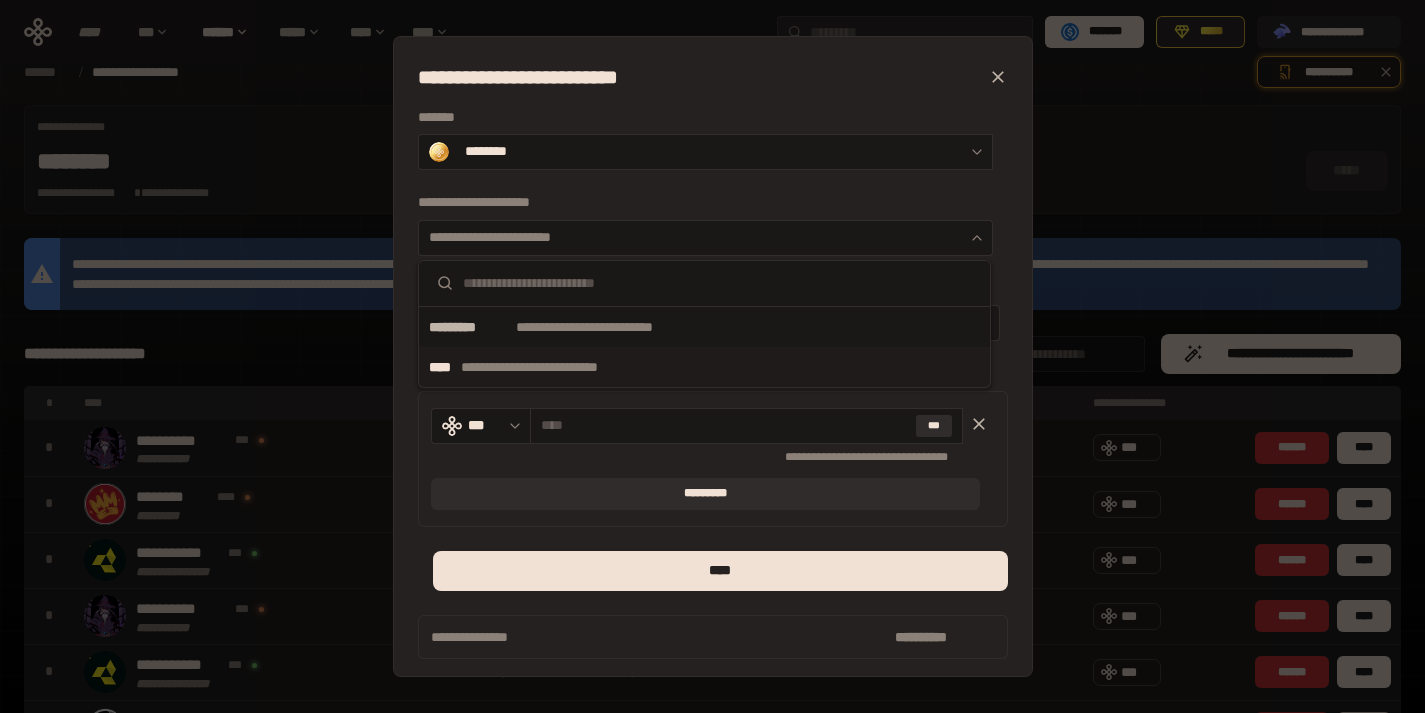 click on "[PHONE]" at bounding box center (704, 367) 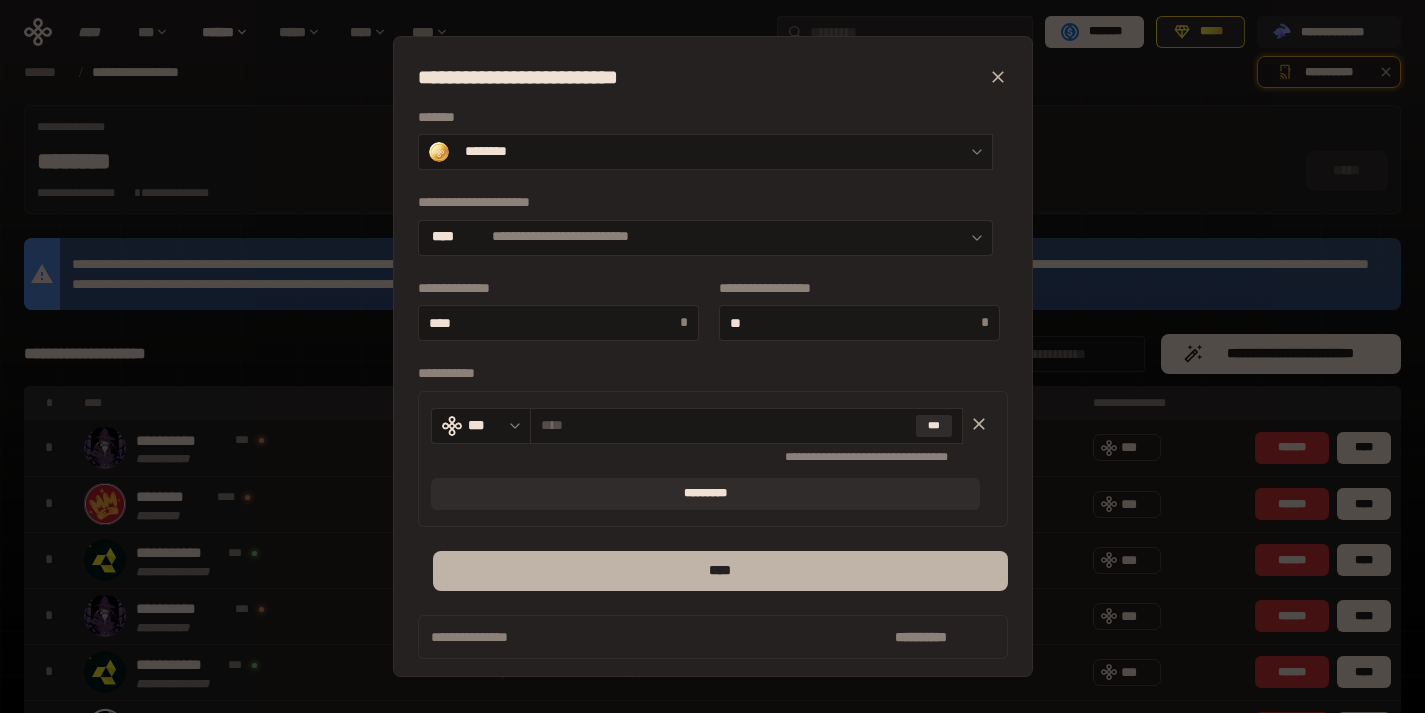 click on "****" at bounding box center [720, 571] 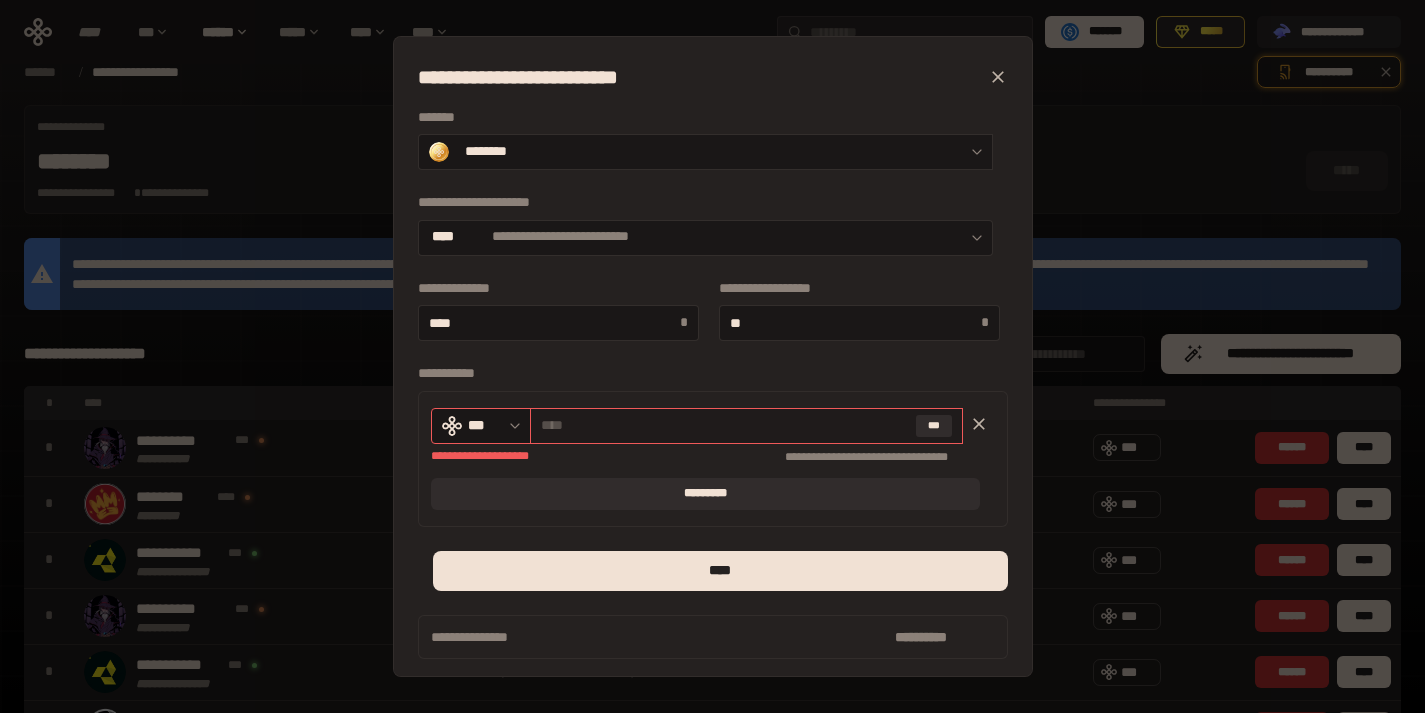 click on "***" at bounding box center (746, 426) 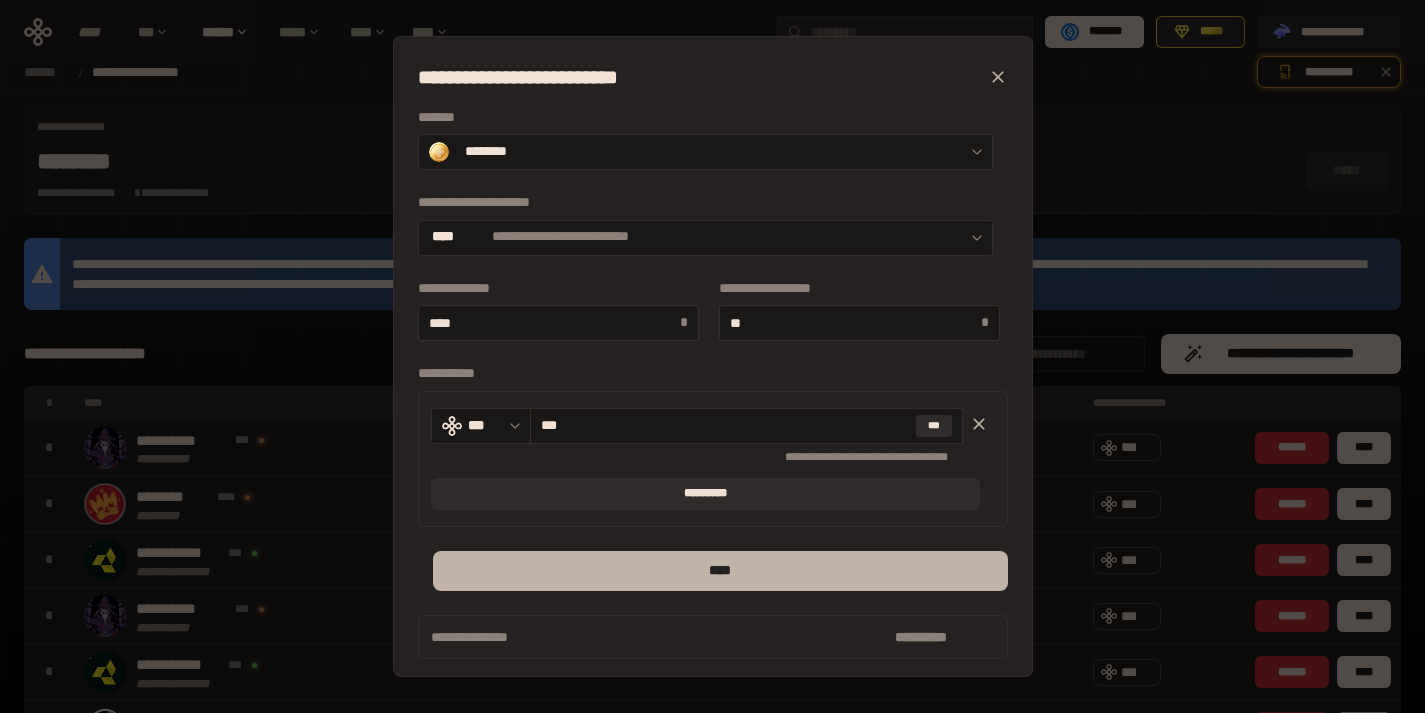 type on "***" 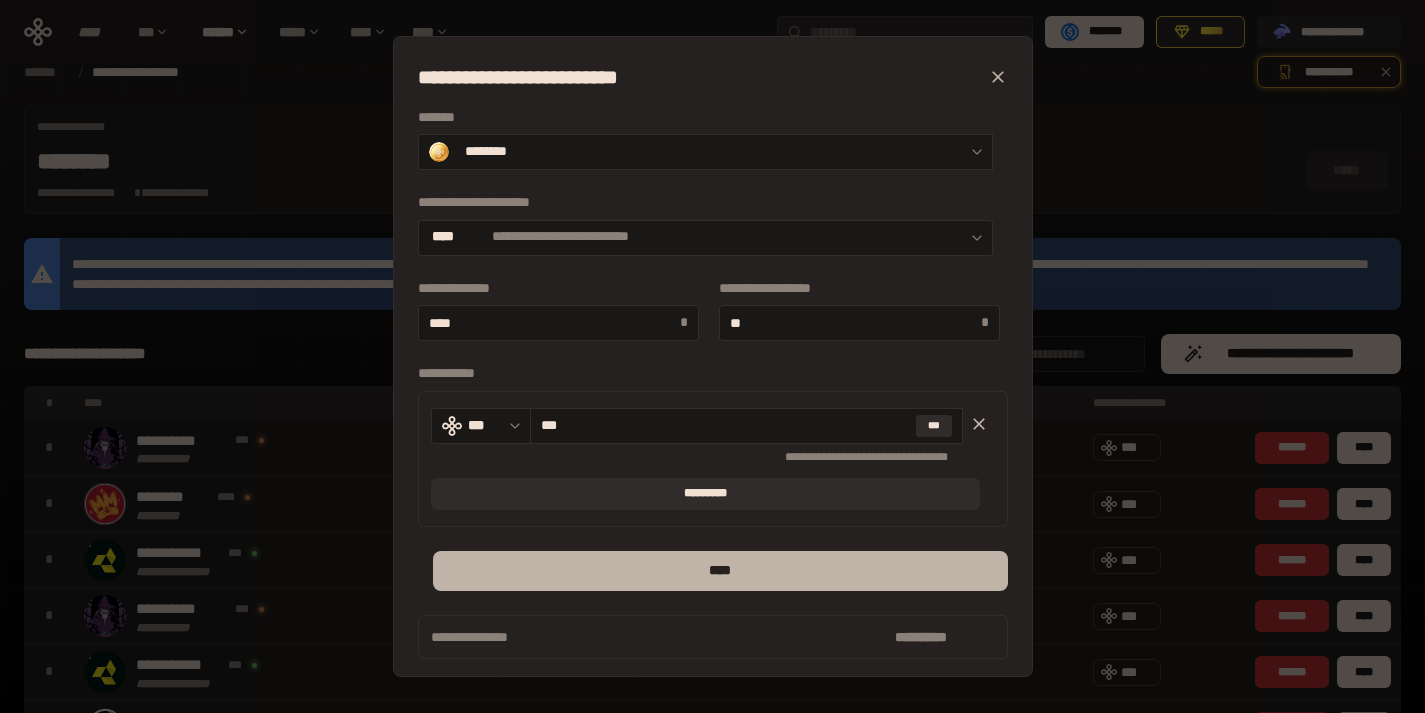click on "****" at bounding box center (720, 571) 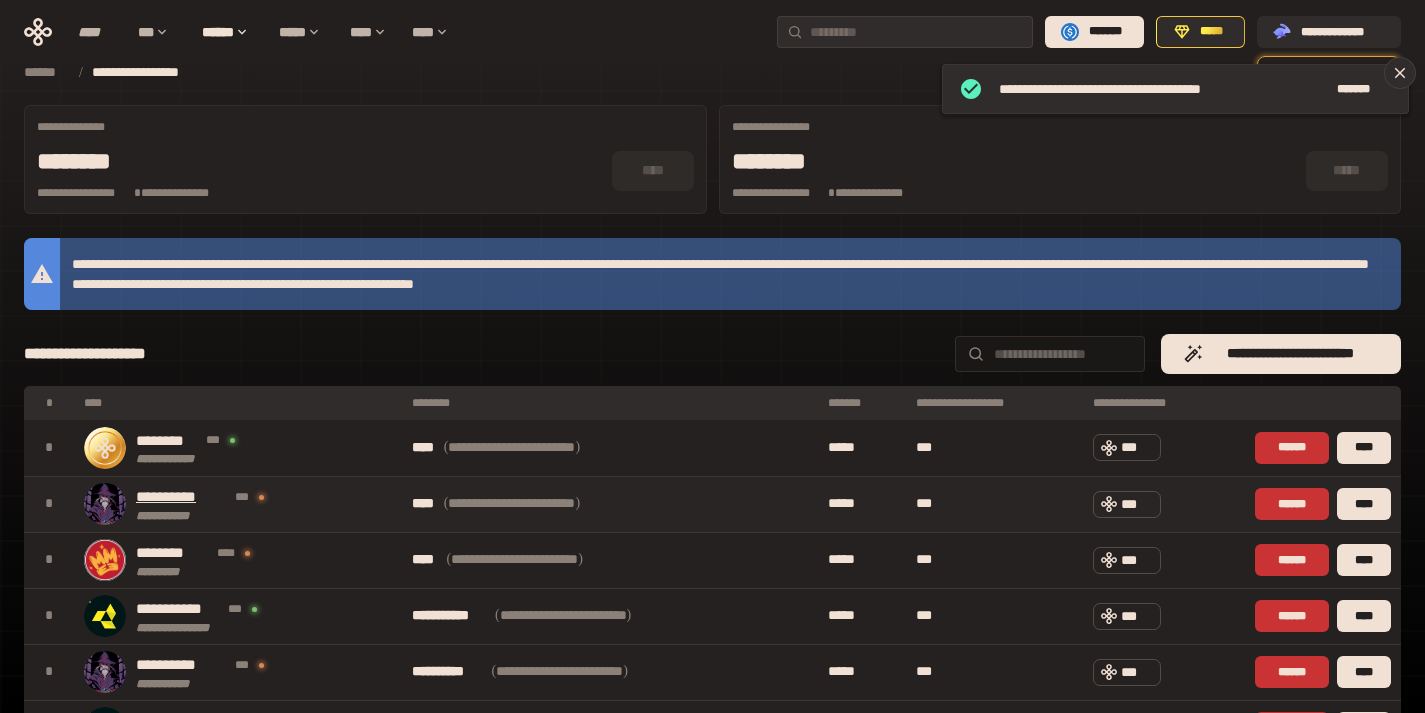 click on "**********" at bounding box center [182, 497] 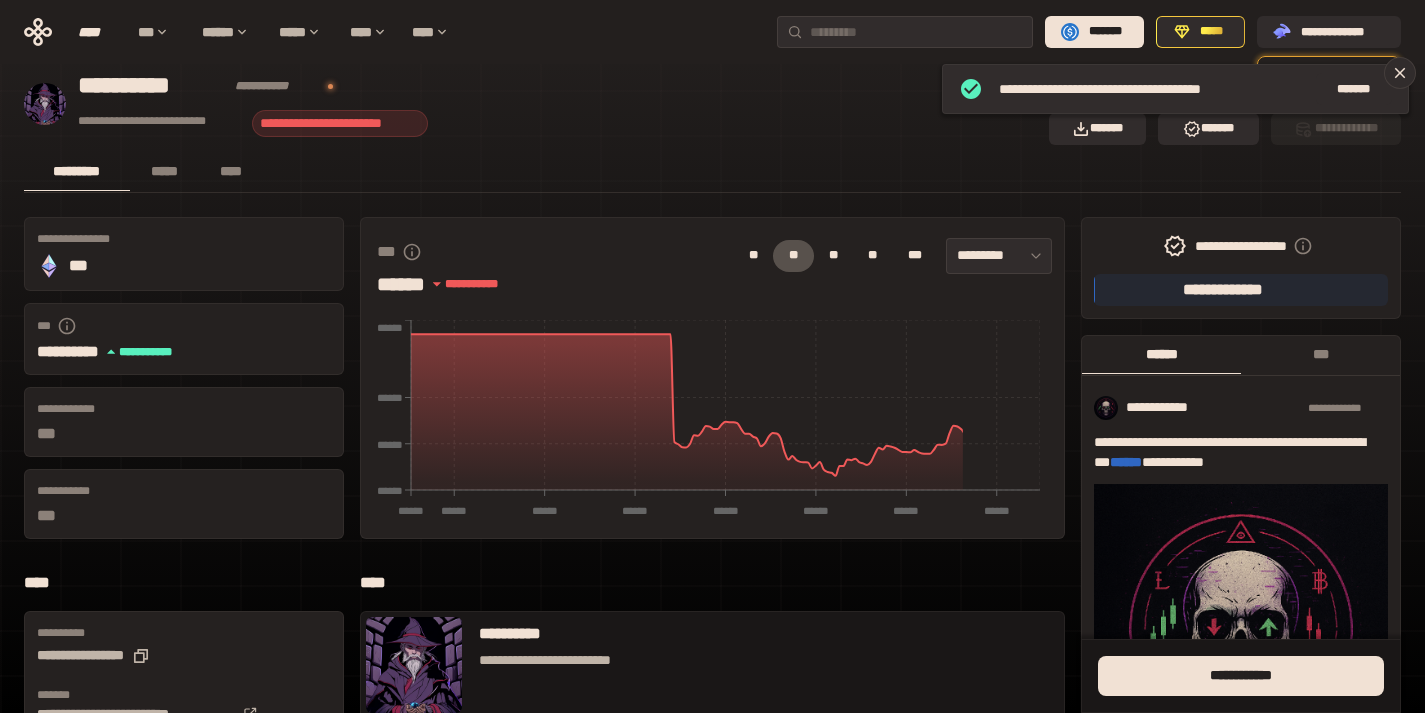 click on "**********" at bounding box center (340, 123) 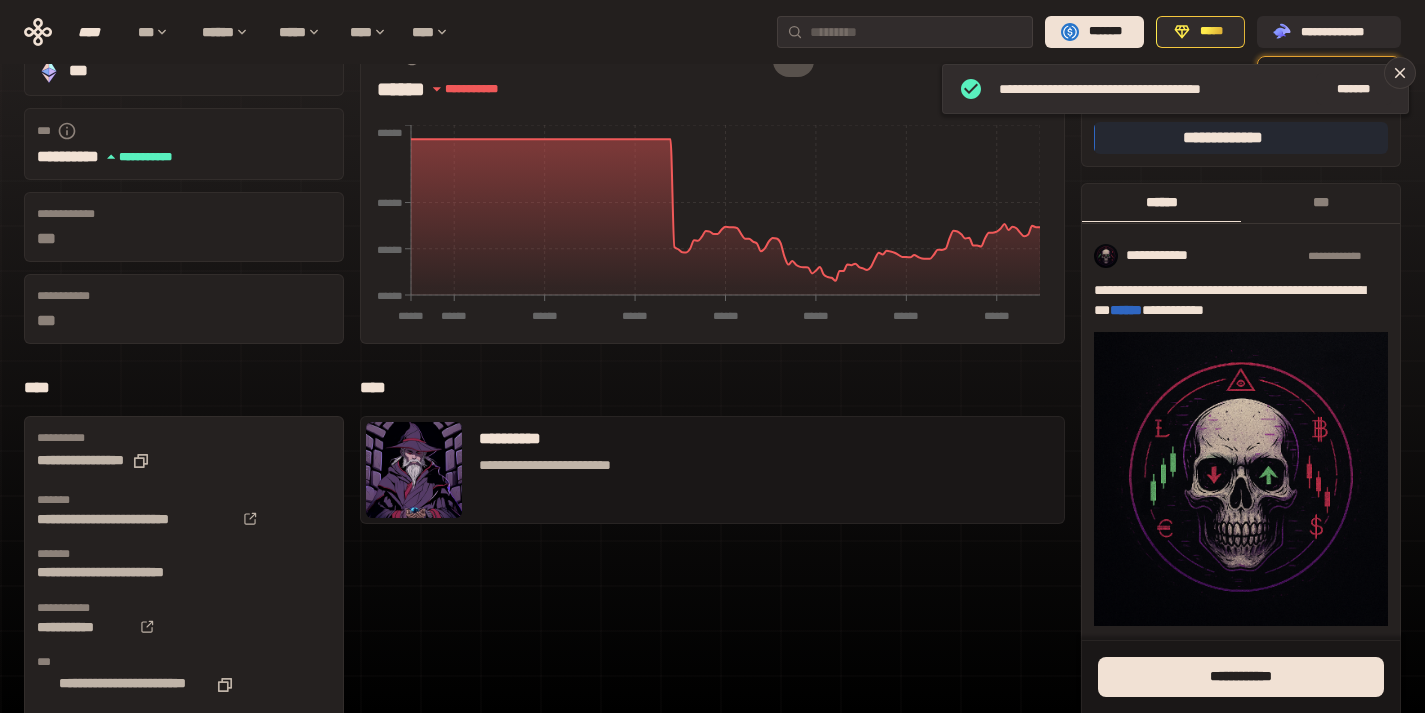 scroll, scrollTop: 200, scrollLeft: 0, axis: vertical 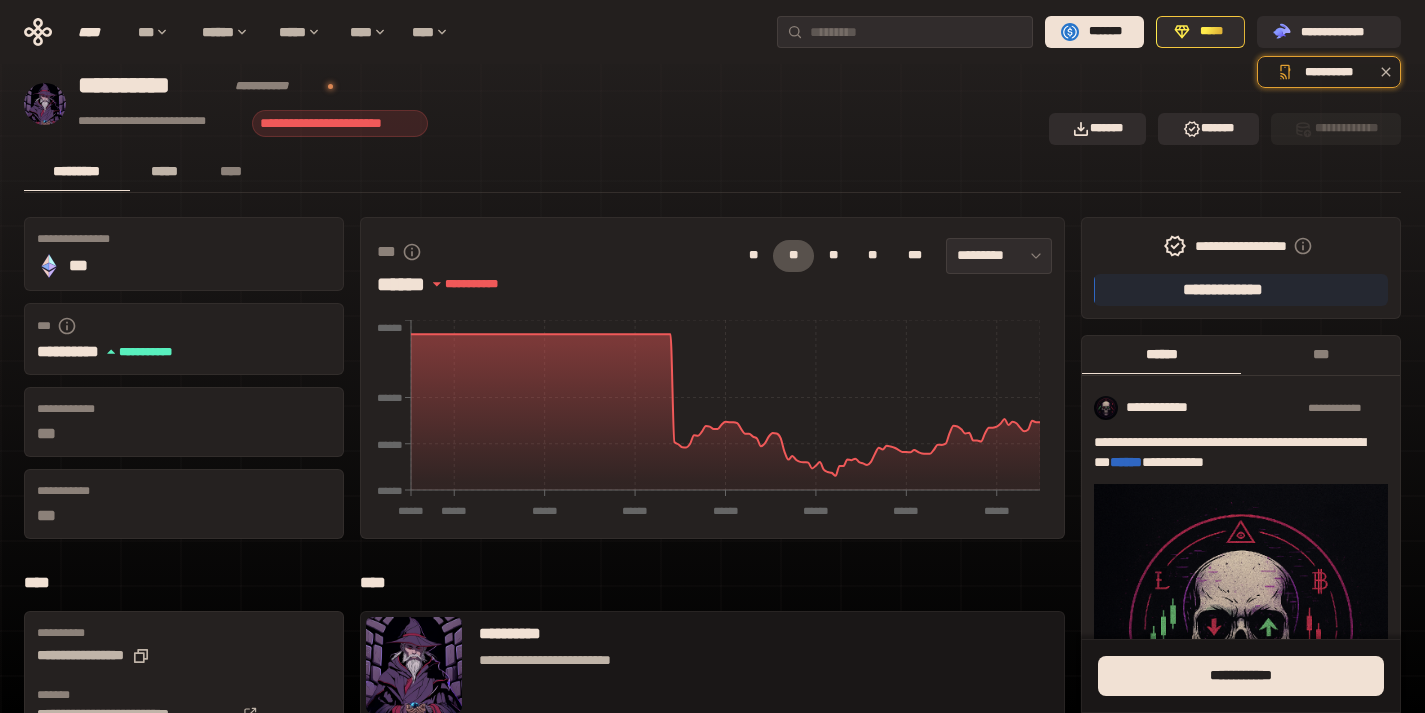 click on "*****" at bounding box center [165, 171] 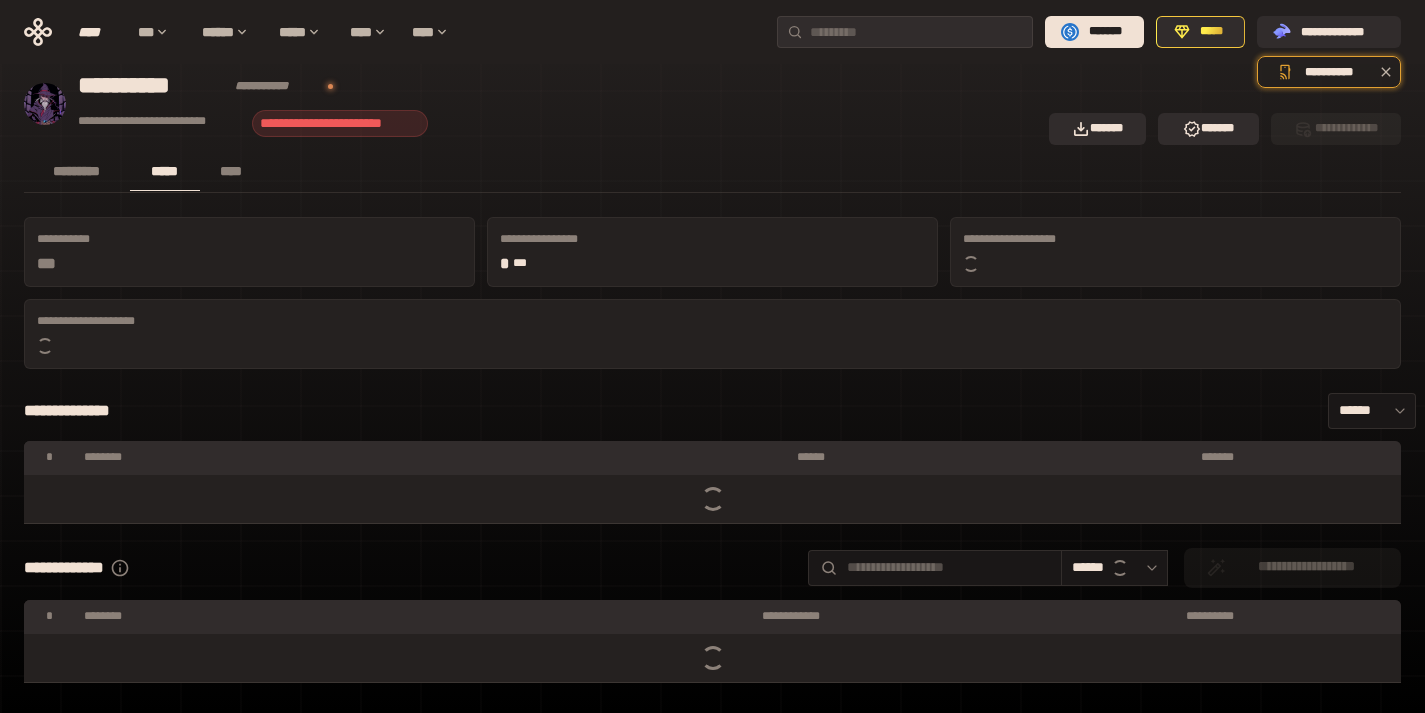 click on "**********" at bounding box center [340, 123] 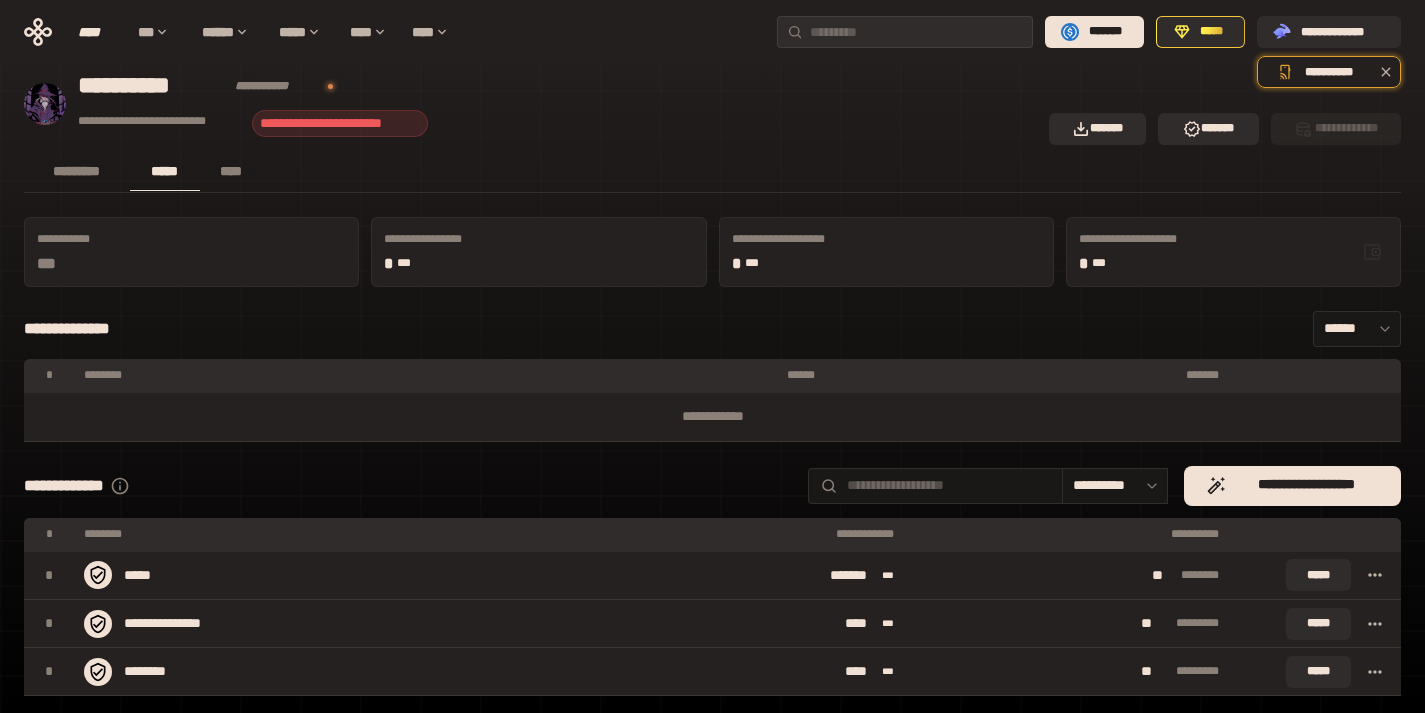 click on "[FIRST] [LAST] [EMAIL]" at bounding box center [530, 104] 